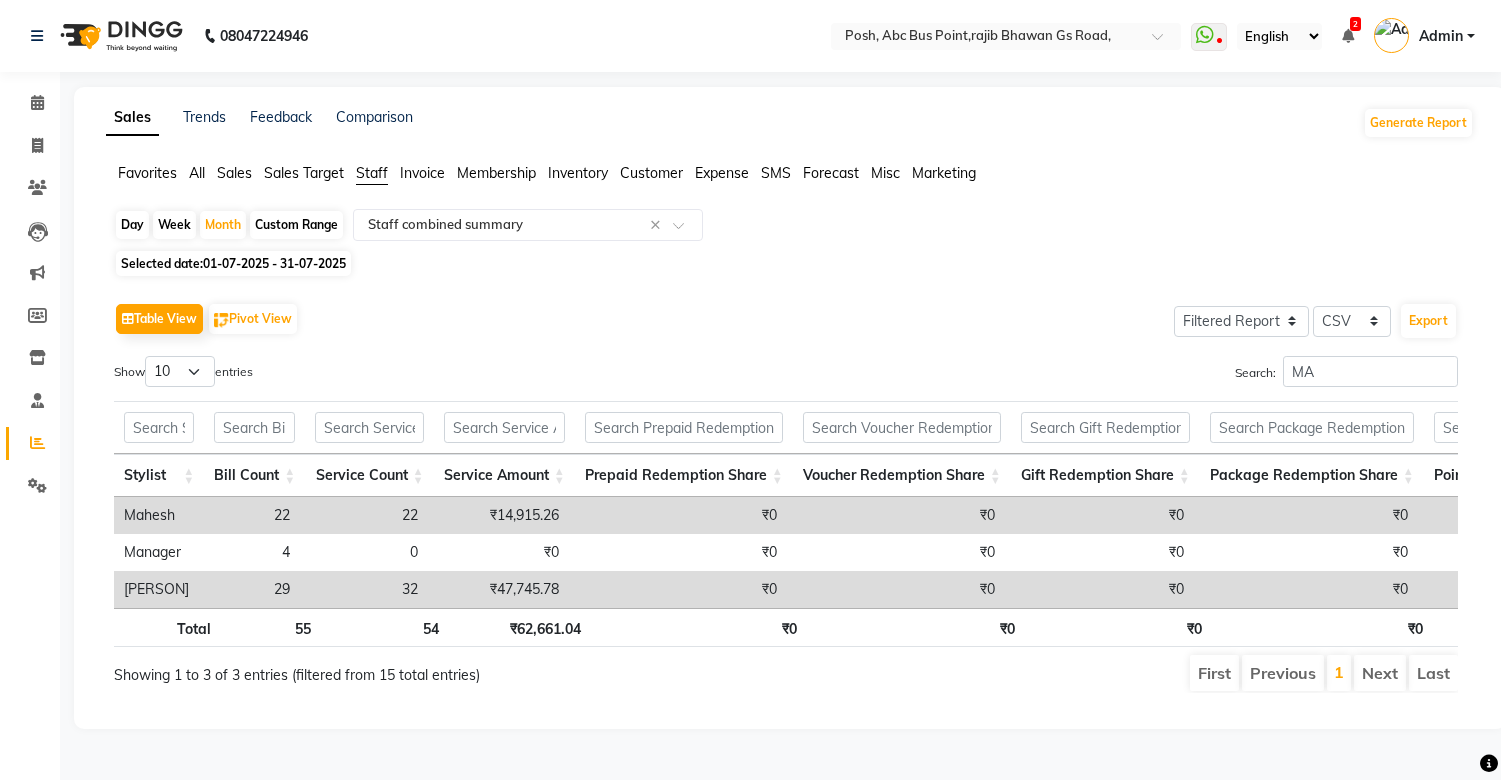 select on "filtered_report" 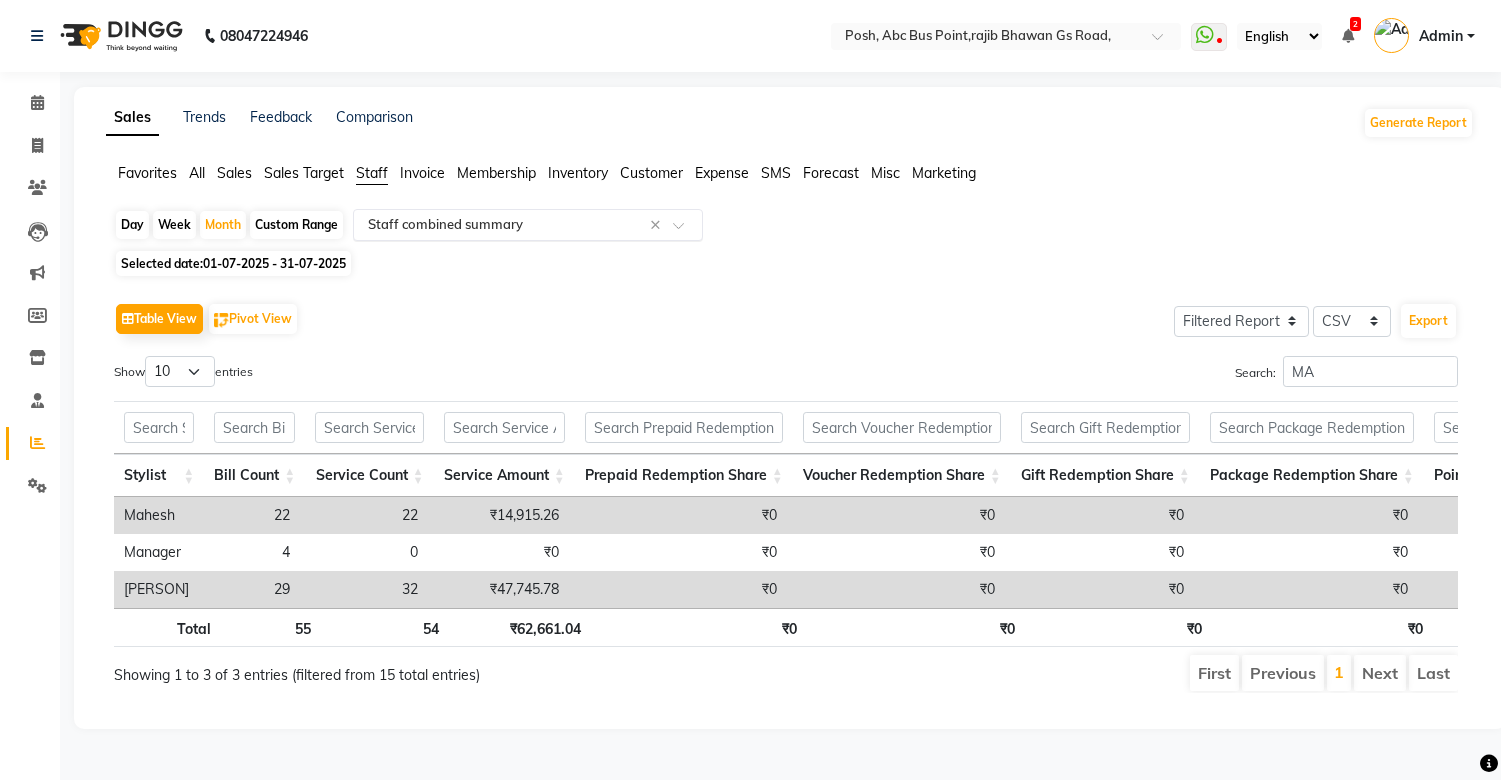 scroll, scrollTop: 0, scrollLeft: 0, axis: both 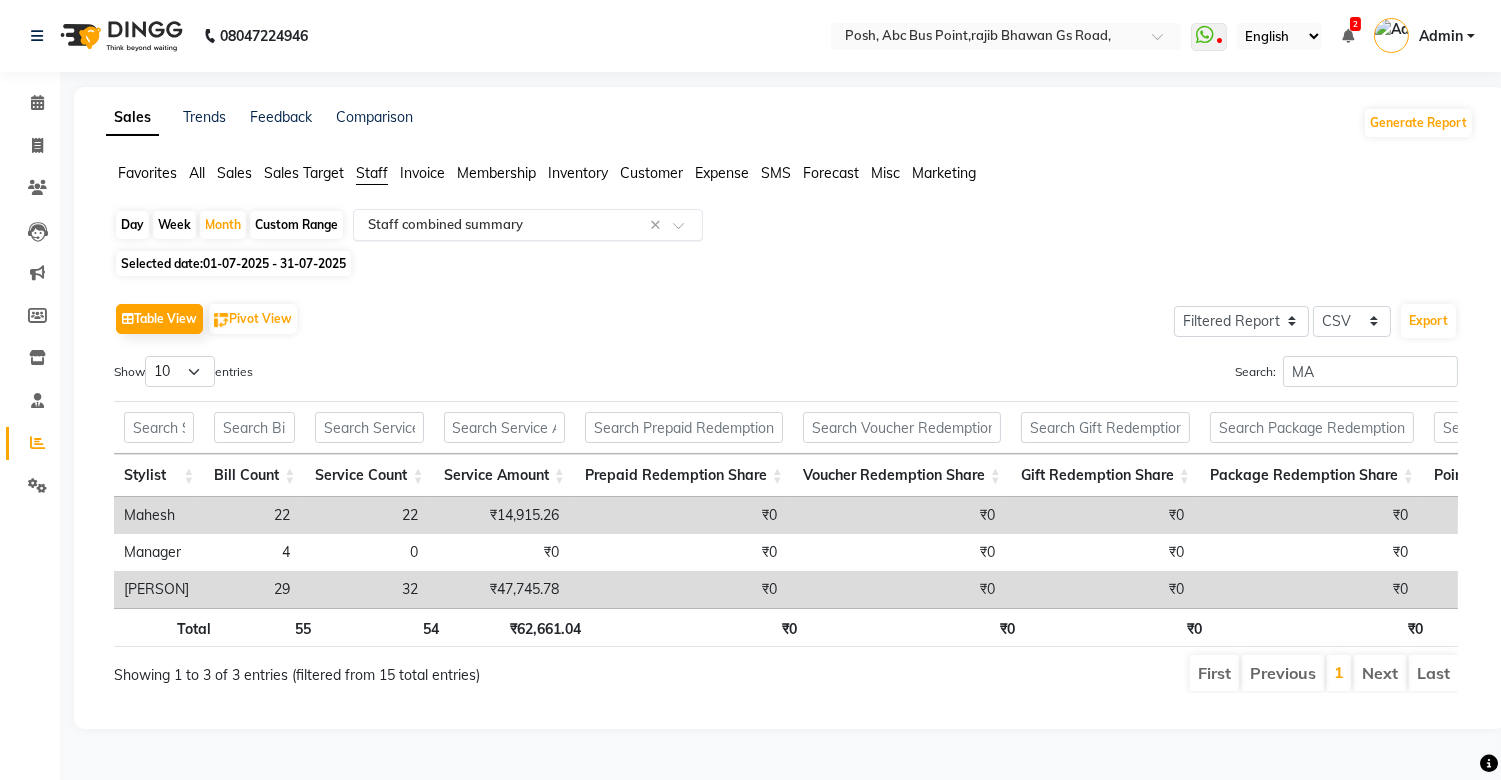 click 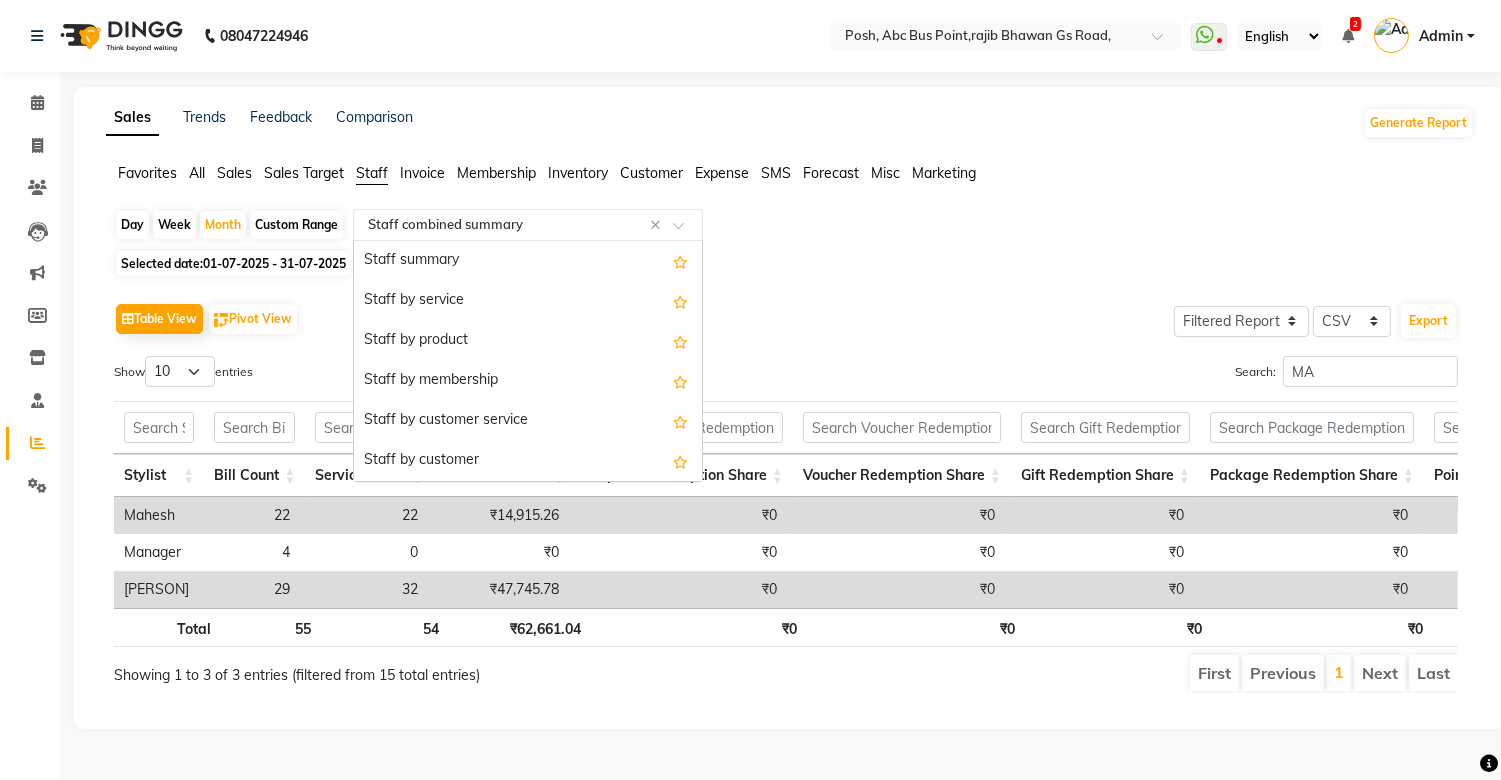 scroll, scrollTop: 440, scrollLeft: 0, axis: vertical 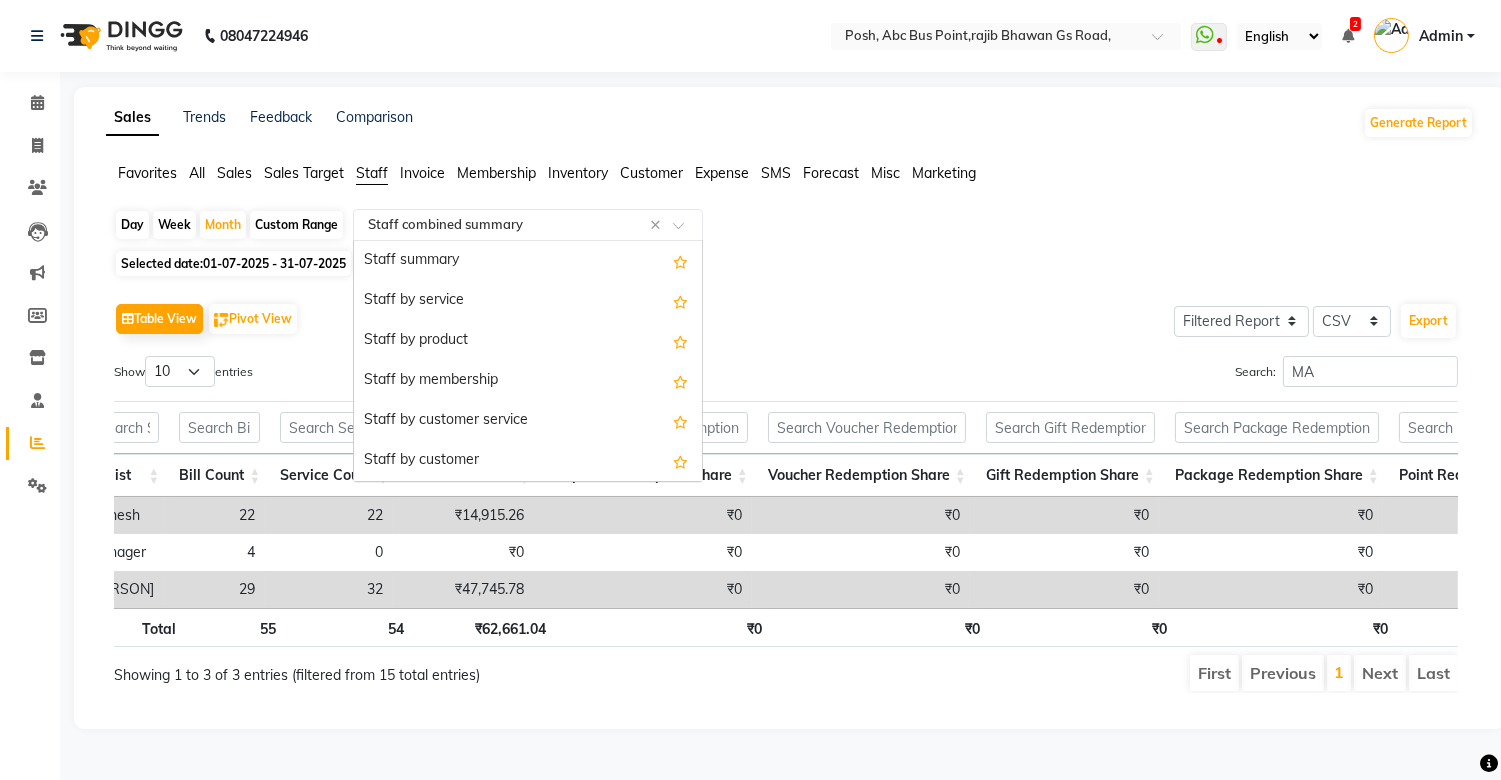 click 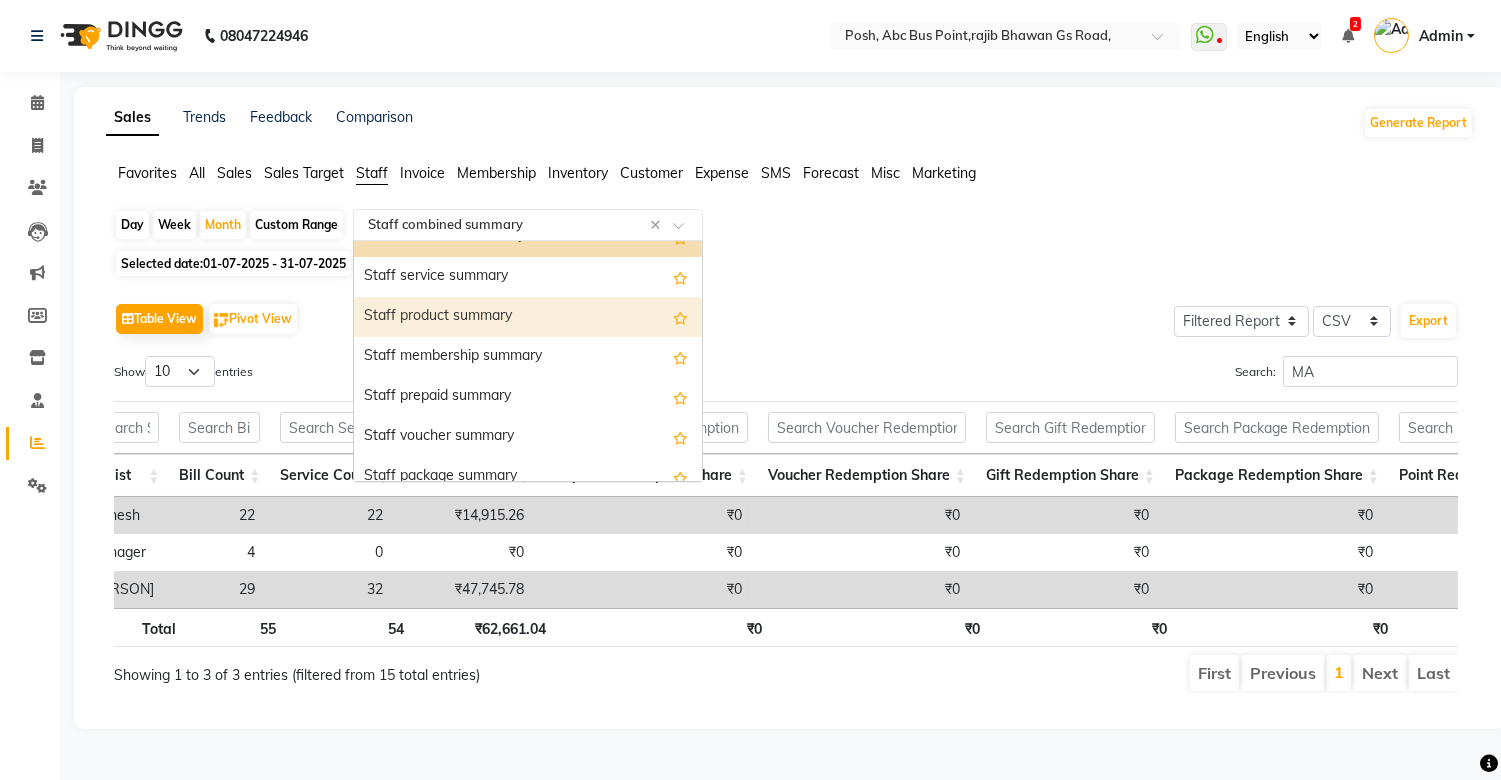click on "Staff product summary" at bounding box center [528, 317] 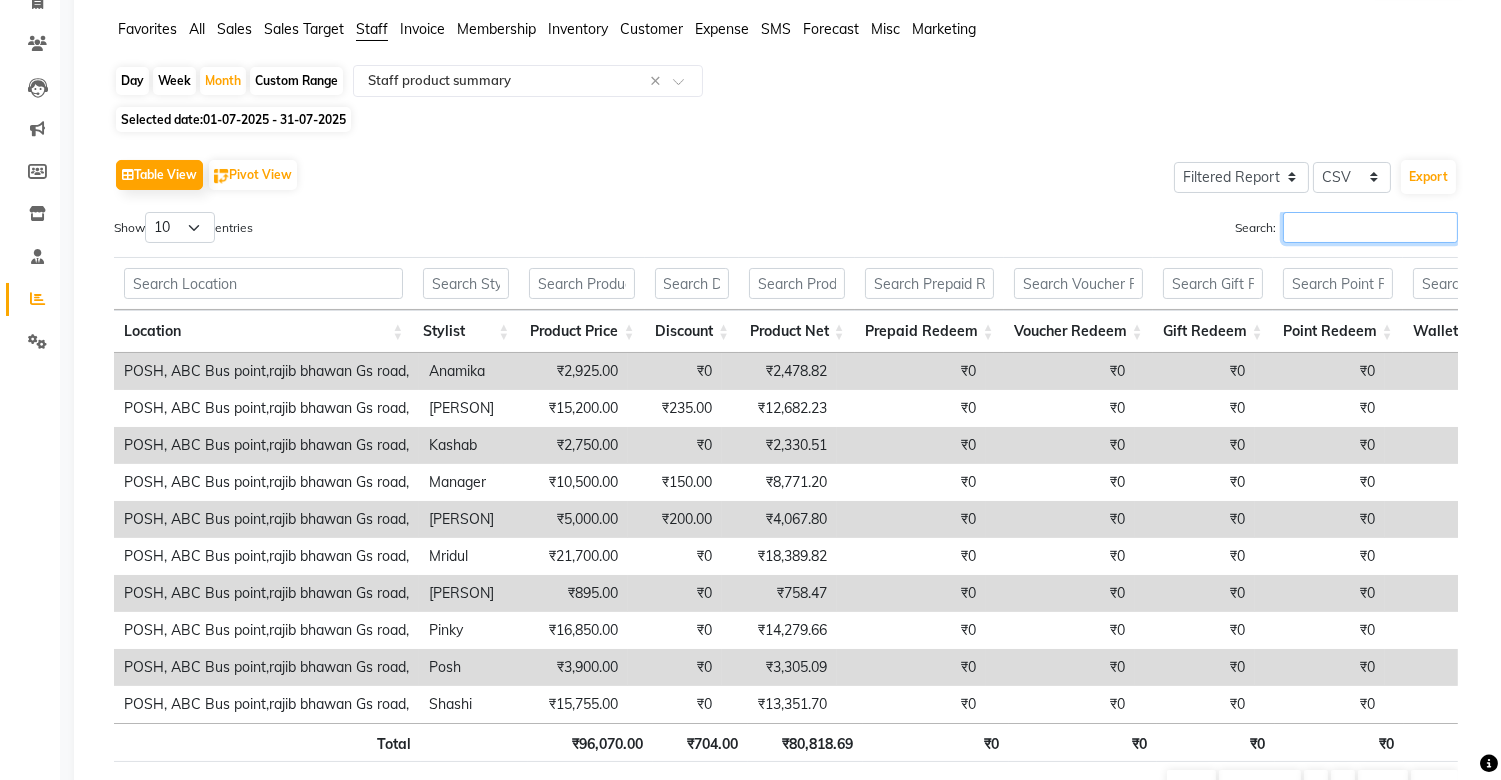 click on "Search:" at bounding box center (1370, 227) 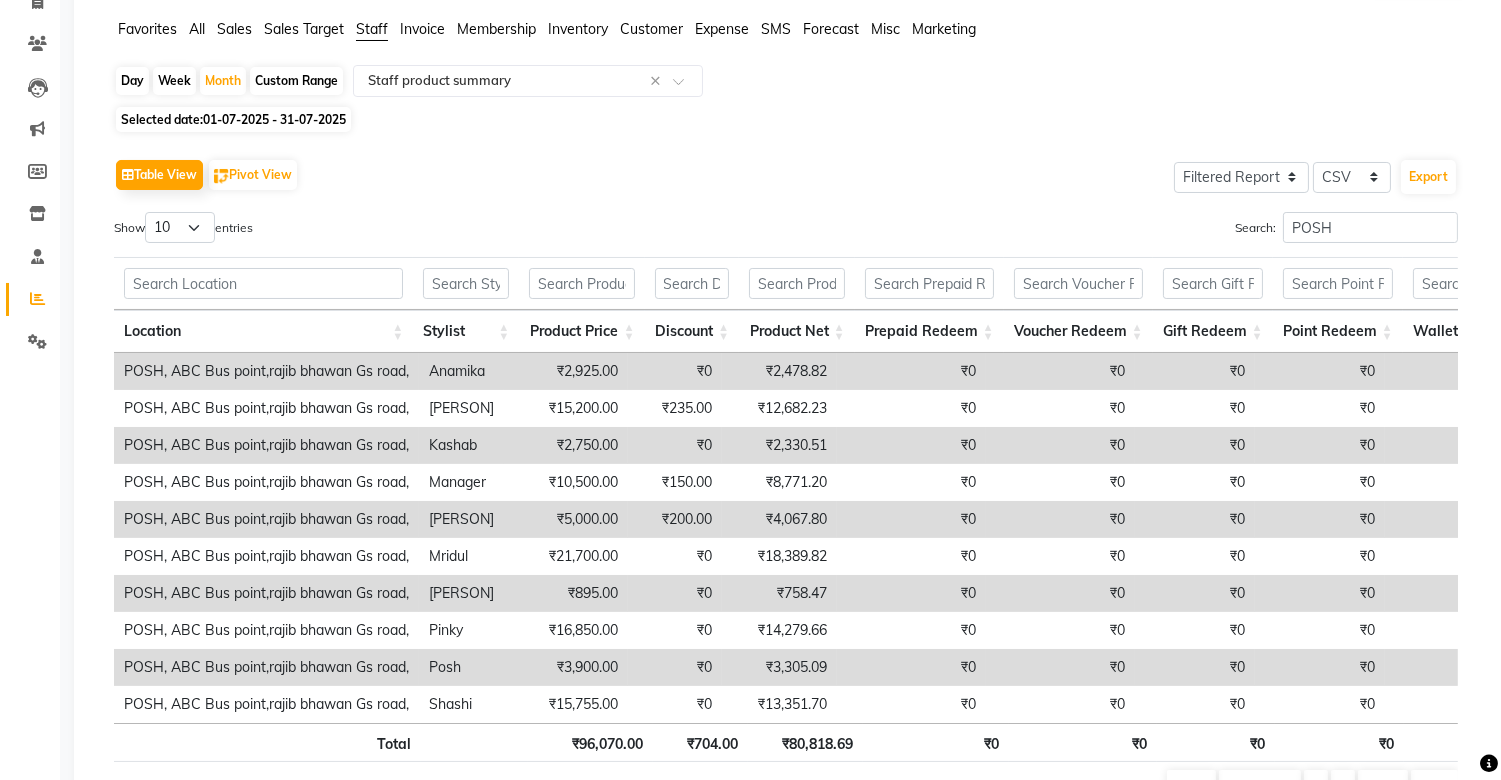 click on "Table View   Pivot View  Select Full Report Filtered Report Select CSV PDF  Export  Show  10 25 50 100  entries Search: POSH Location Stylist Product Price Discount Product Net Prepaid Redeem Voucher Redeem Gift Redeem Point Redeem Wallet Redeem Tax Total Location Stylist Product Price Discount Product Net Prepaid Redeem Voucher Redeem Gift Redeem Point Redeem Wallet Redeem Tax Total Total ₹96,070.00 ₹704.00 ₹80,818.69 ₹0 ₹0 ₹0 ₹0 ₹0 ₹14,547.31 ₹95,366.00 POSH, ABC Bus point,rajib bhawan Gs road, [PERSON]  ₹2,925.00 ₹0 ₹2,478.82 ₹0 ₹0 ₹0 ₹0 ₹0 ₹446.18 ₹2,925.00 POSH, ABC Bus point,rajib bhawan Gs road, [PERSON] ₹15,200.00 ₹235.00 ₹12,682.23 ₹0 ₹0 ₹0 ₹0 ₹0 ₹2,282.77 ₹14,965.00 POSH, ABC Bus point,rajib bhawan Gs road, [PERSON] ₹2,750.00 ₹0 ₹2,330.51 ₹0 ₹0 ₹0 ₹0 ₹0 ₹419.49 ₹2,750.00 POSH, ABC Bus point,rajib bhawan Gs road, [PERSON] ₹10,500.00 ₹150.00 ₹8,771.20 ₹0 ₹0 ₹0 ₹0 ₹0 ₹1,578.80 ₹10,350.00 [PERSON] 1" 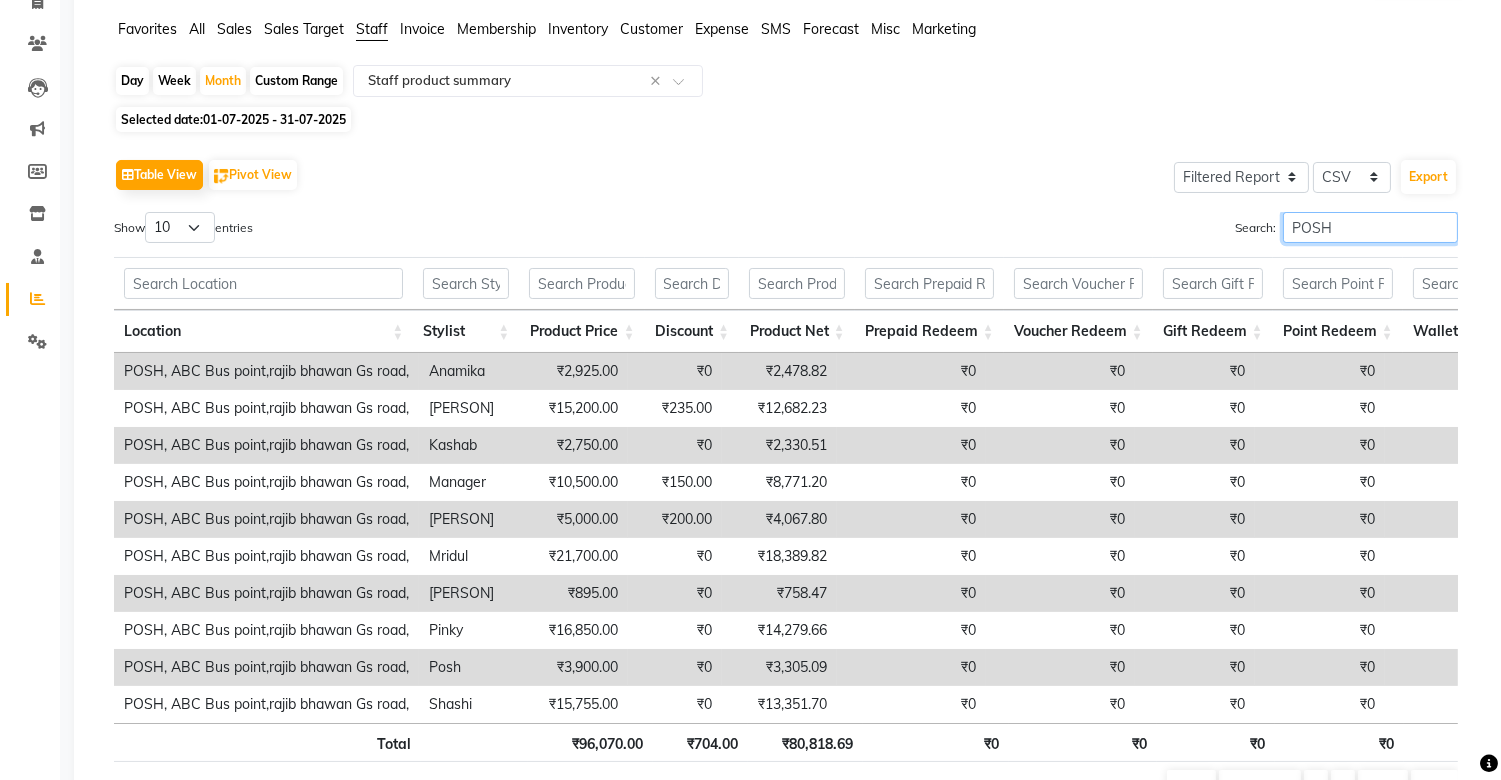 click on "POSH" at bounding box center (1370, 227) 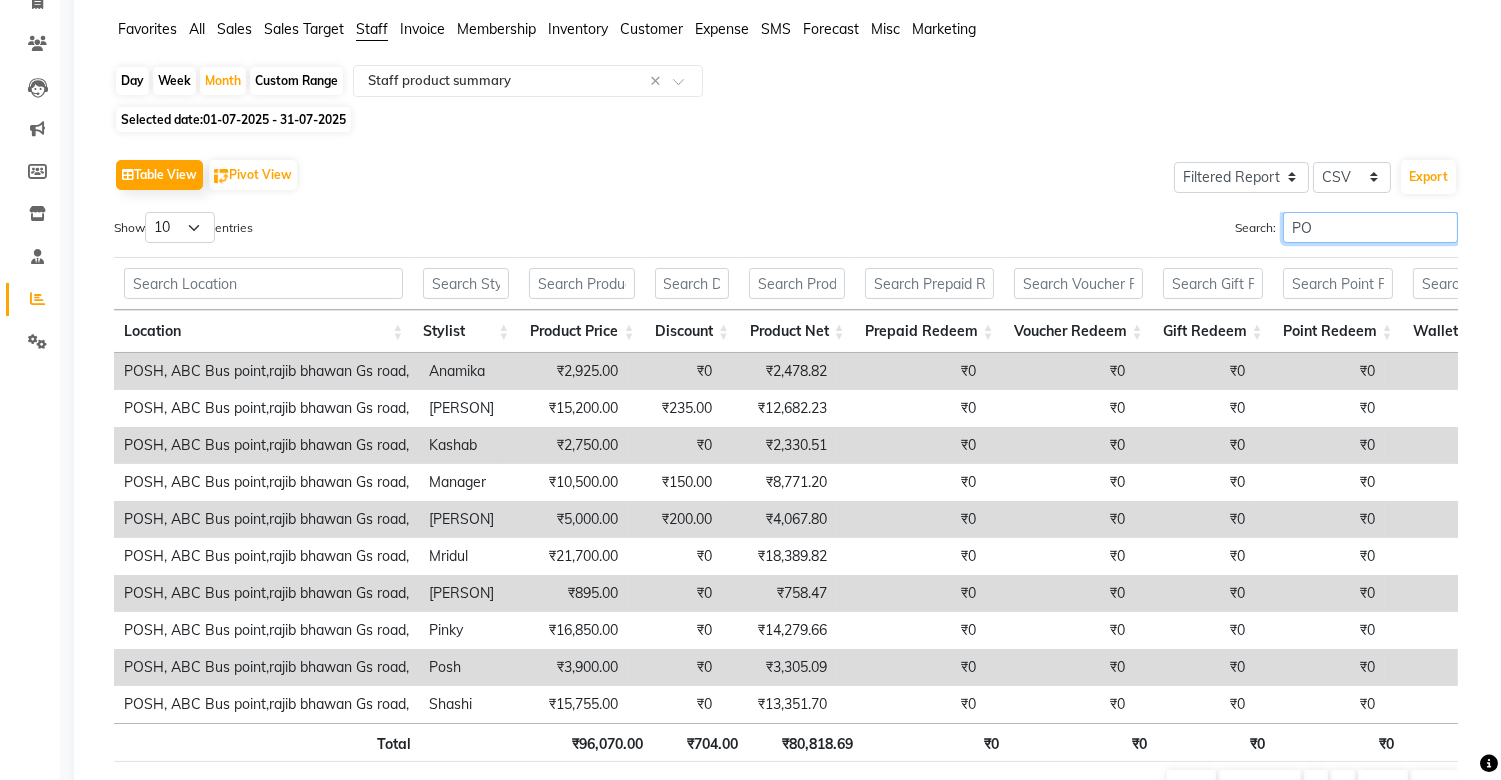 type on "P" 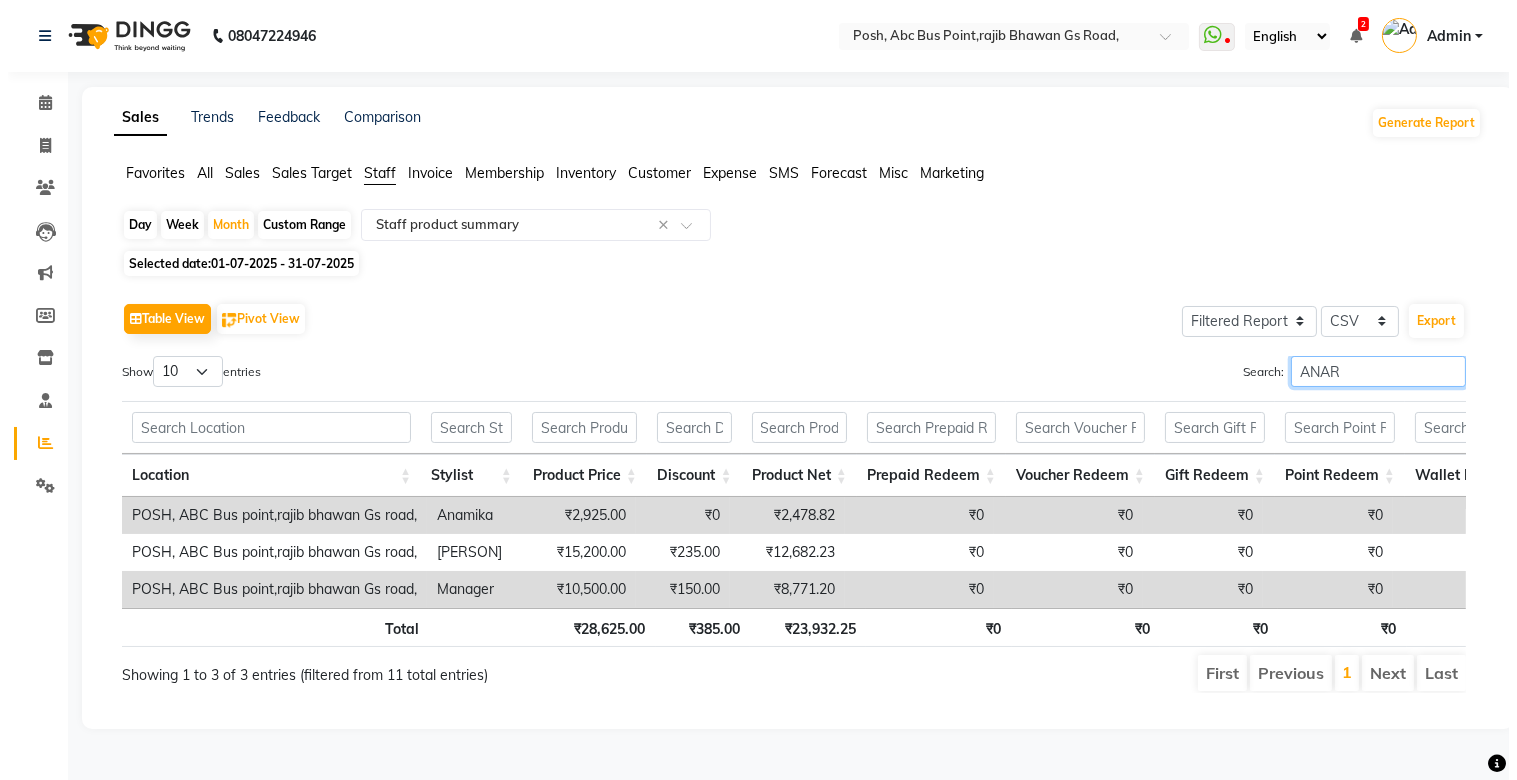 scroll, scrollTop: 0, scrollLeft: 0, axis: both 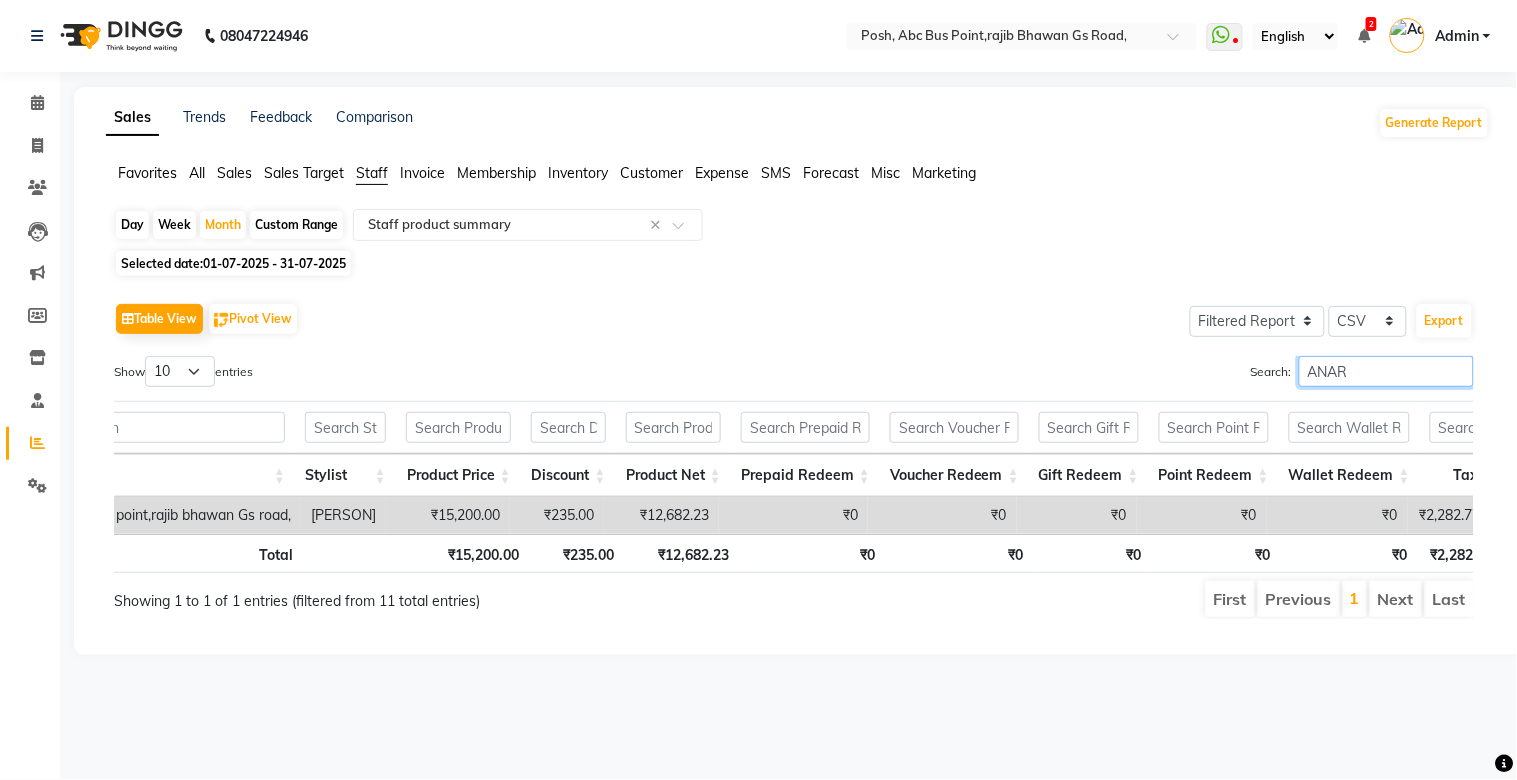 click on "ANAR" at bounding box center [1386, 371] 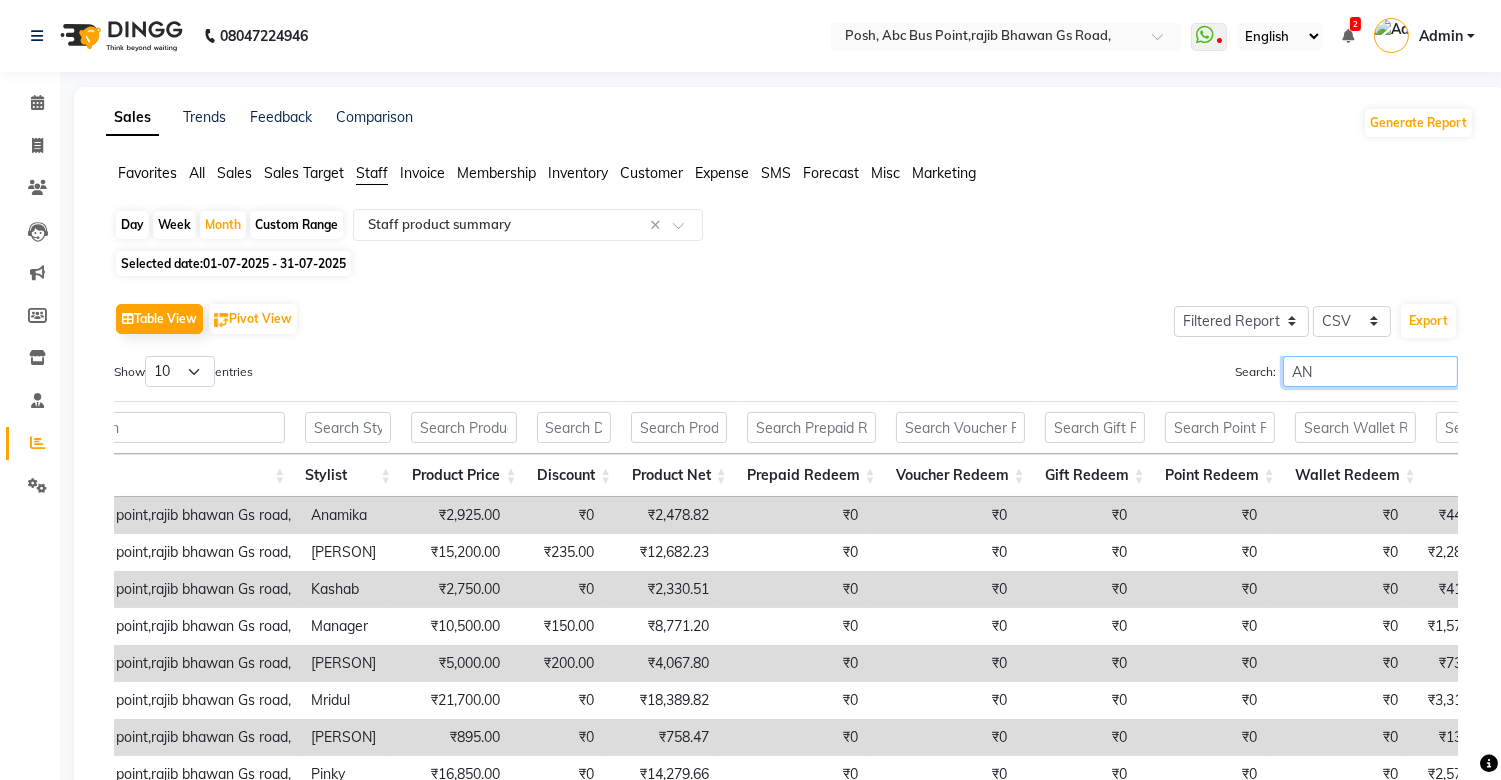 type on "A" 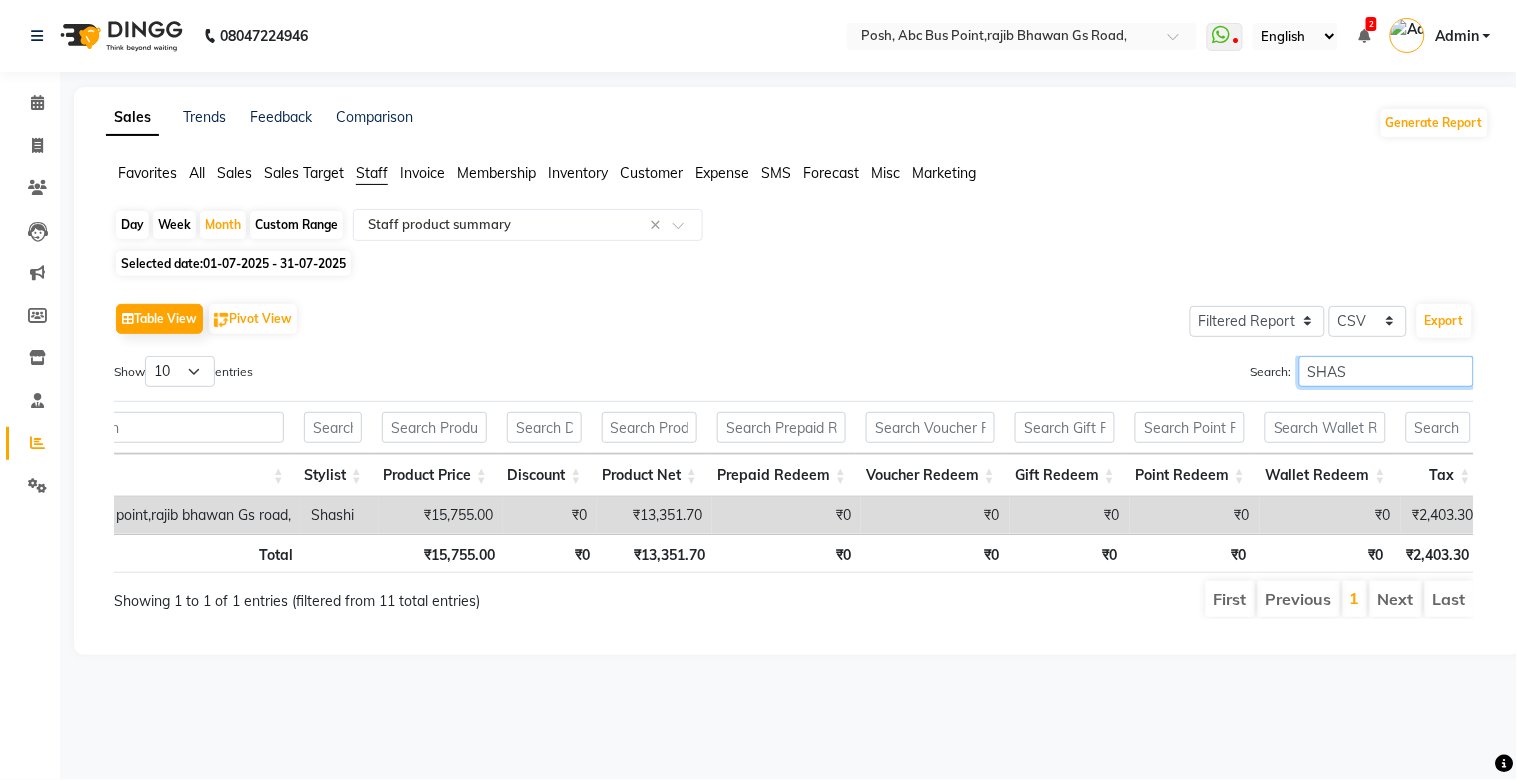 click on "SHAS" at bounding box center (1386, 371) 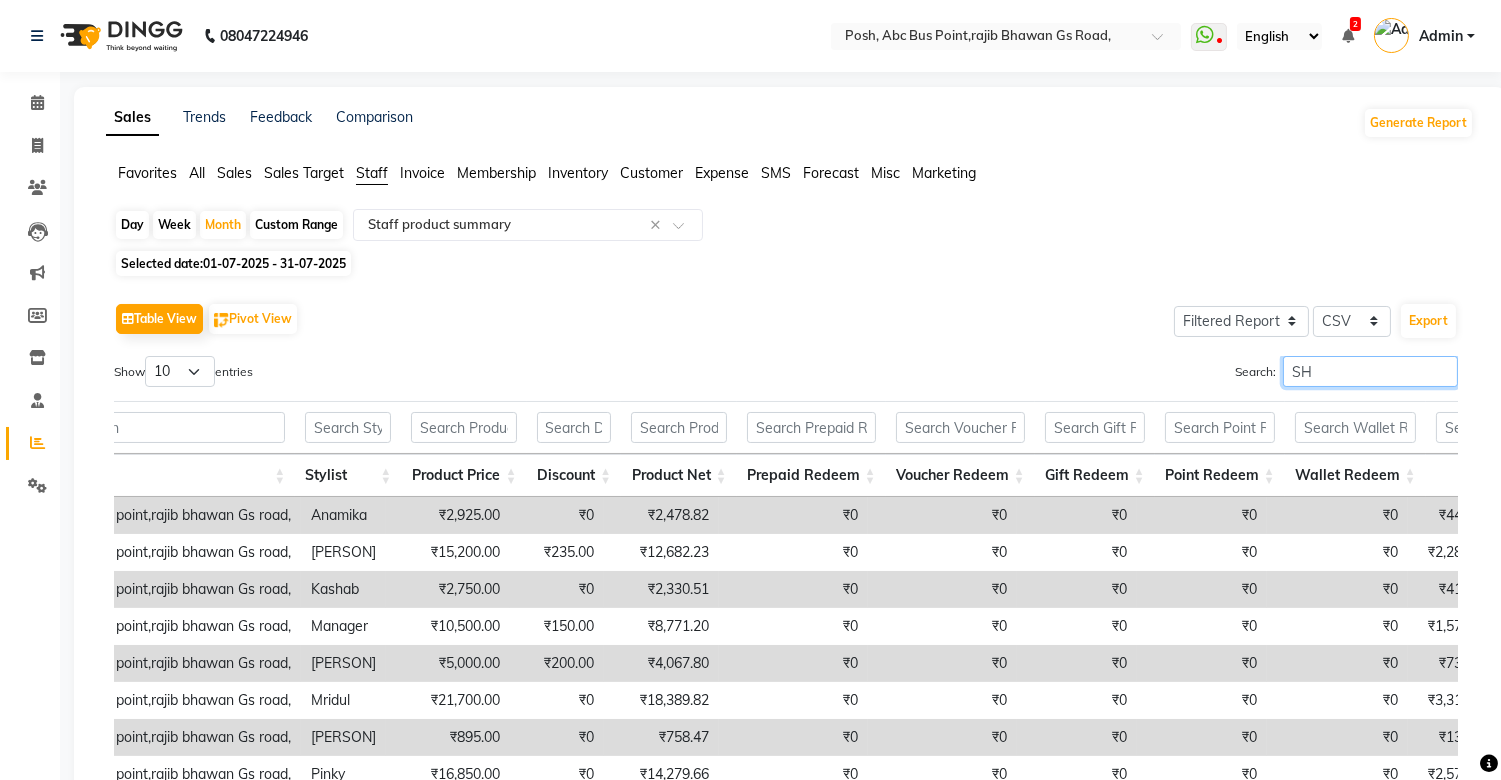 type on "S" 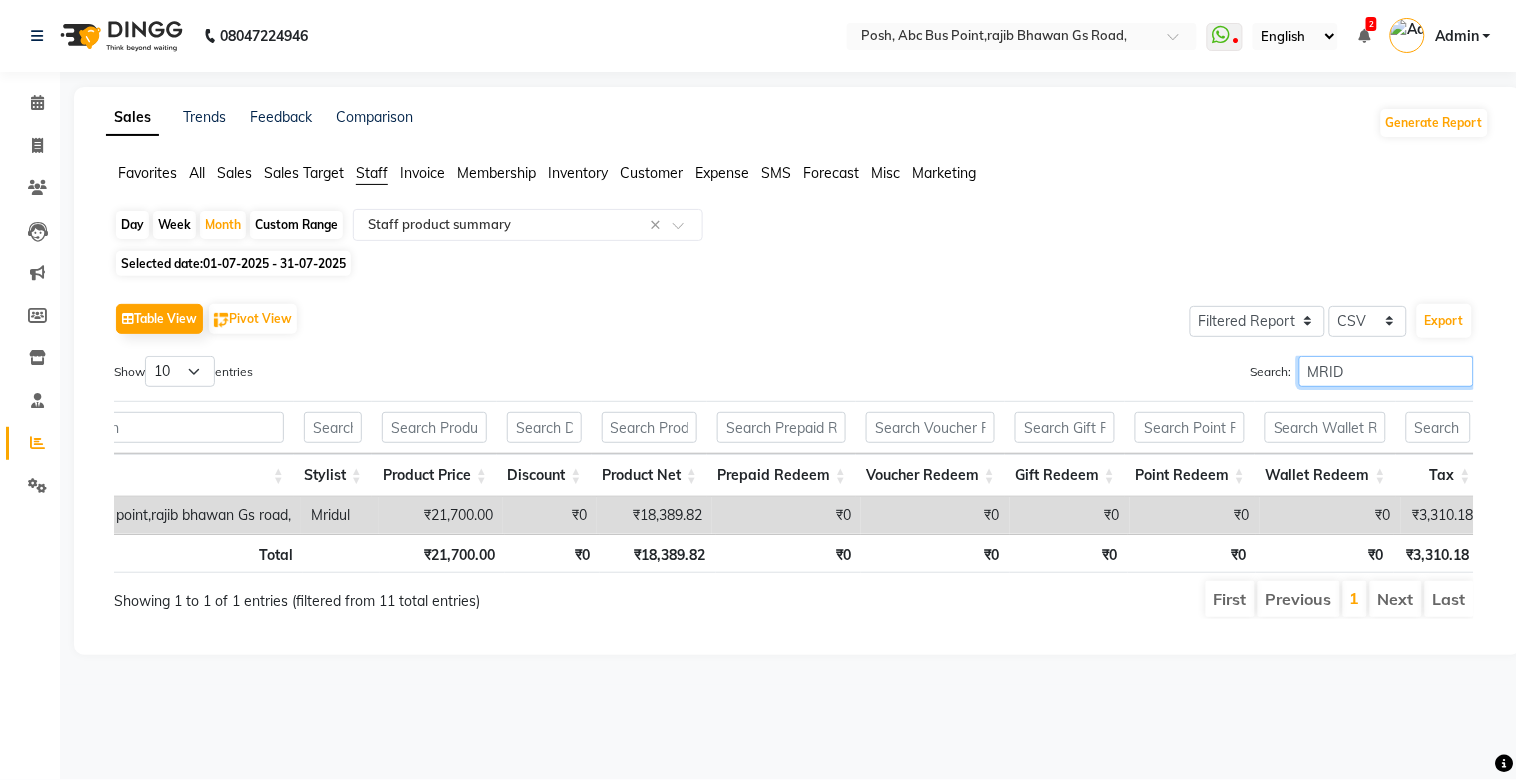 click on "MRID" at bounding box center (1386, 371) 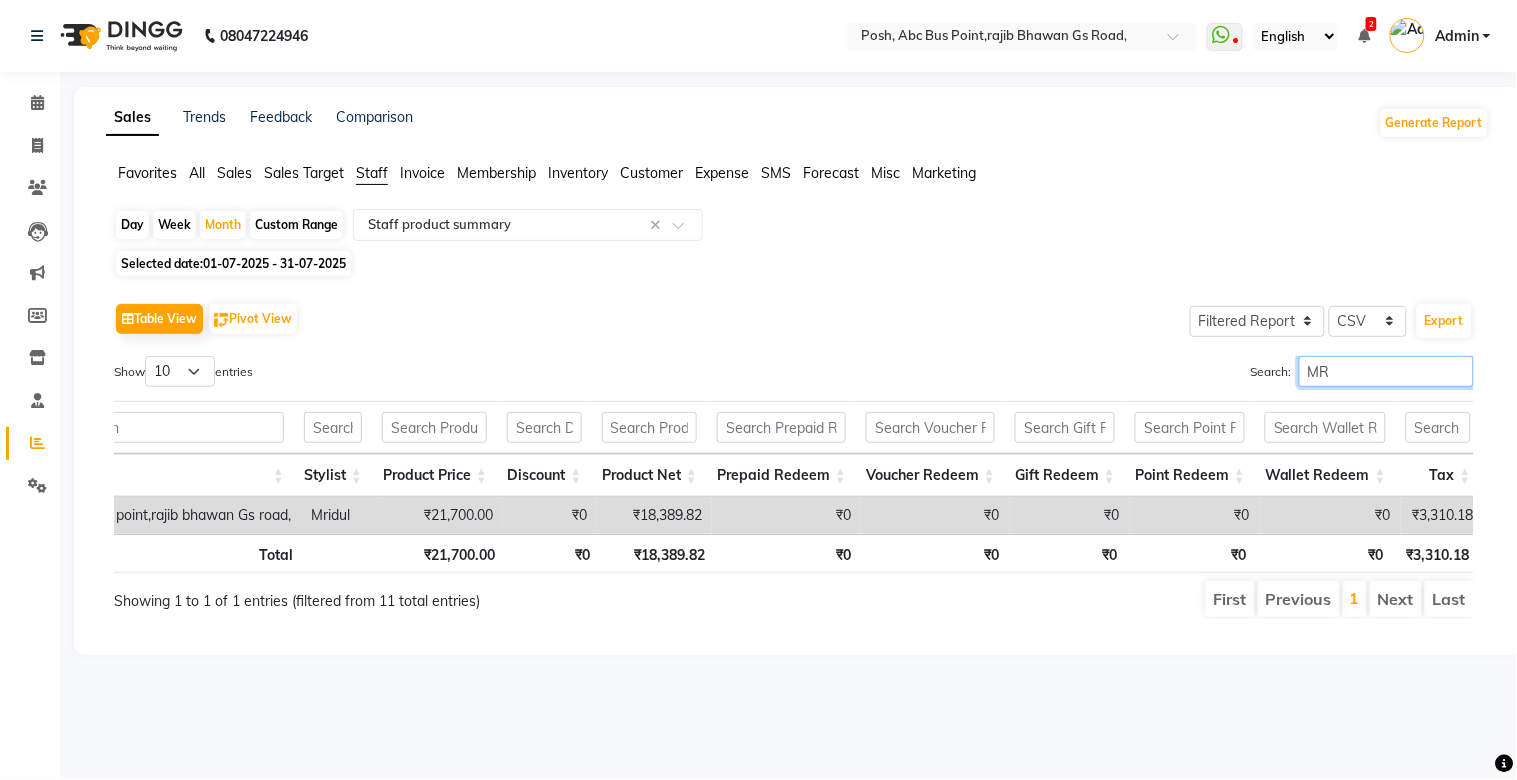 type on "M" 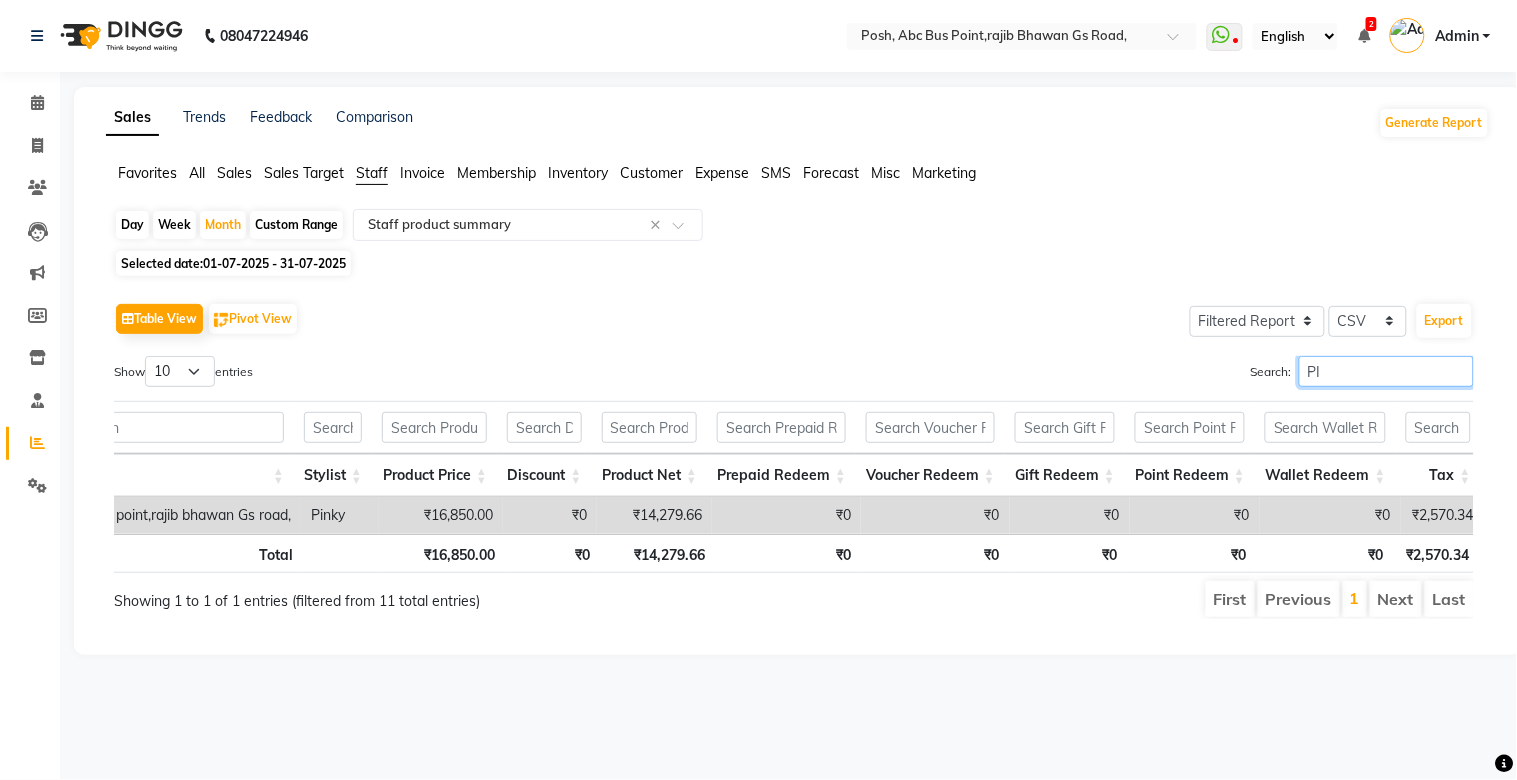 type on "P" 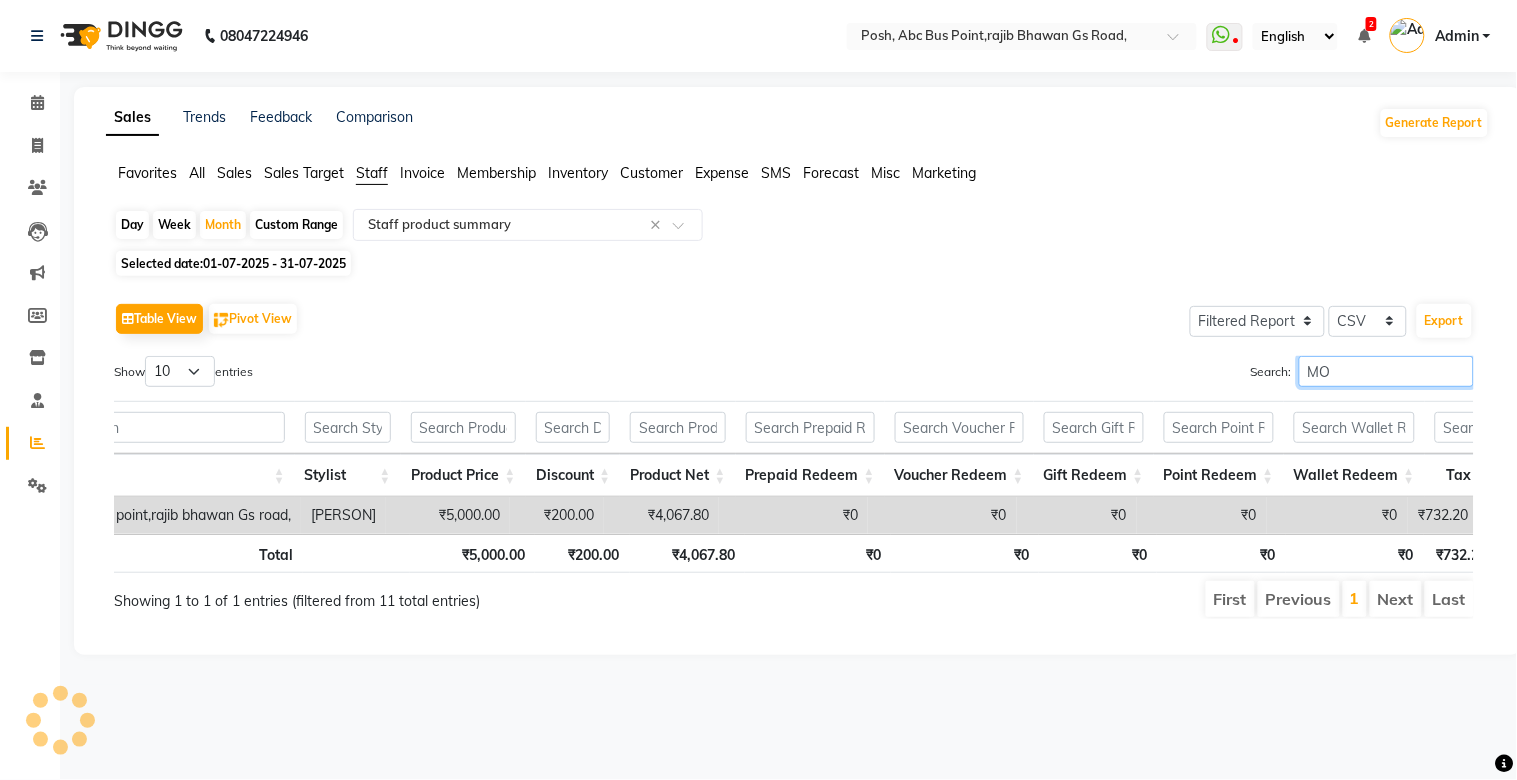 type on "M" 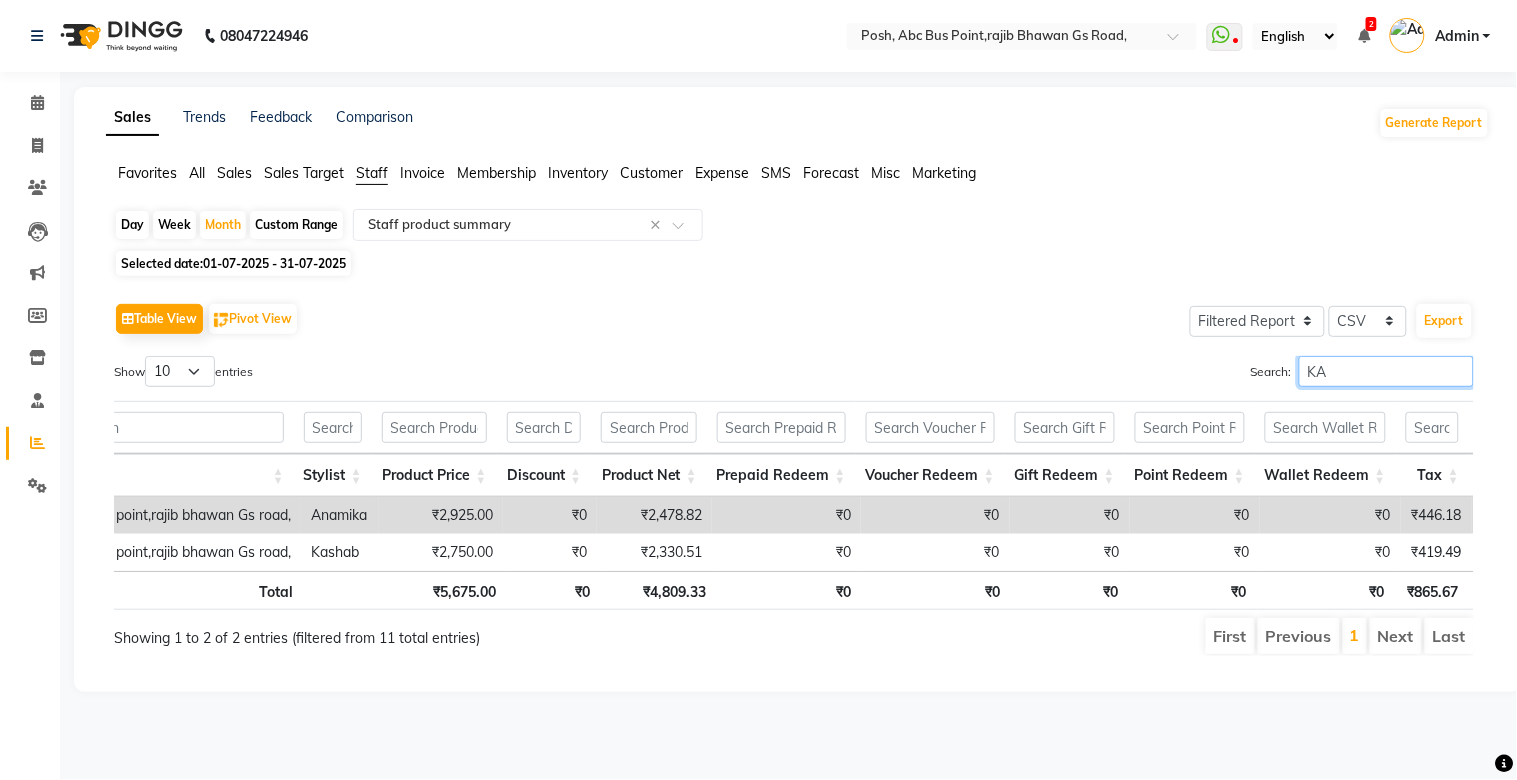 type on "K" 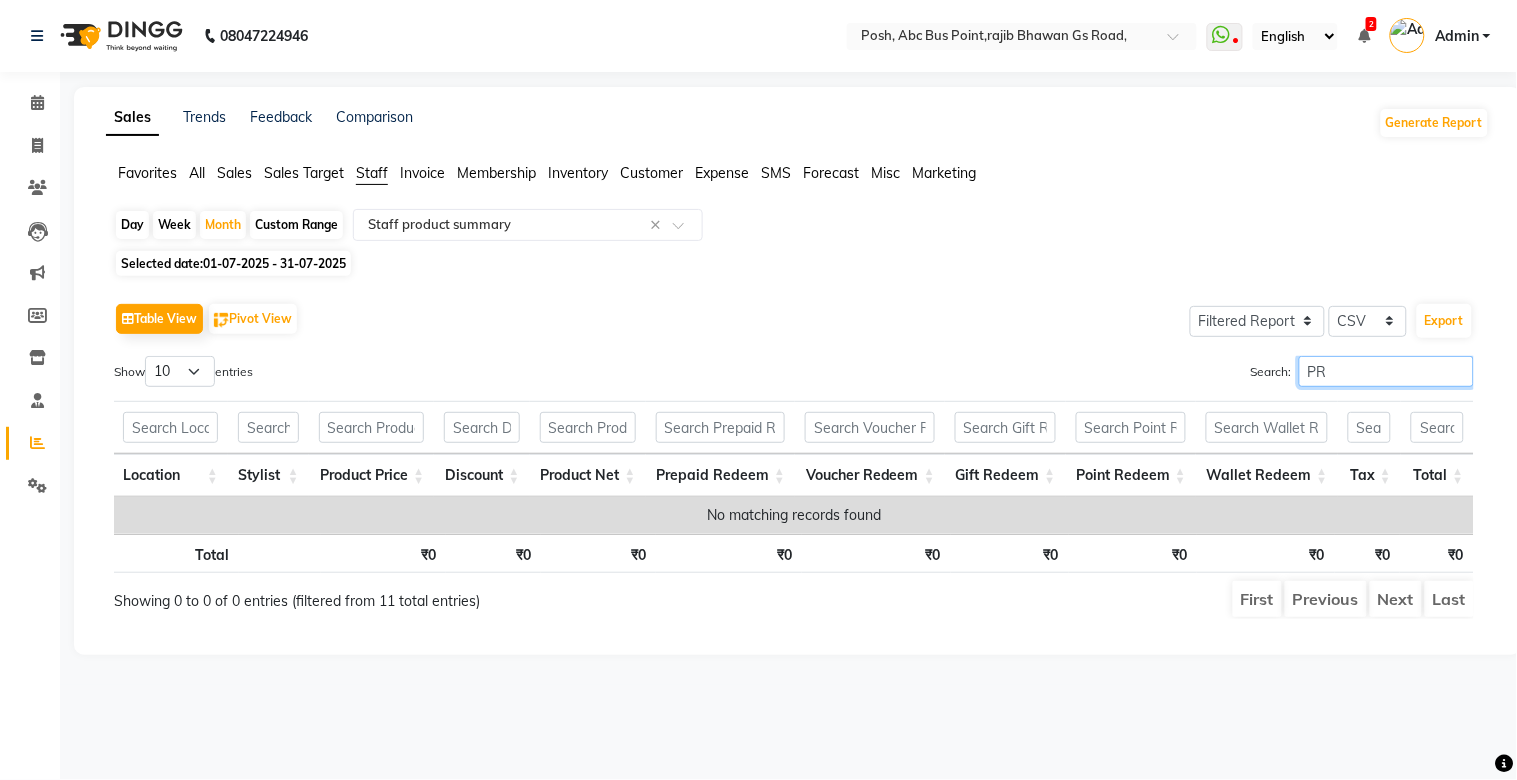 scroll, scrollTop: 0, scrollLeft: 0, axis: both 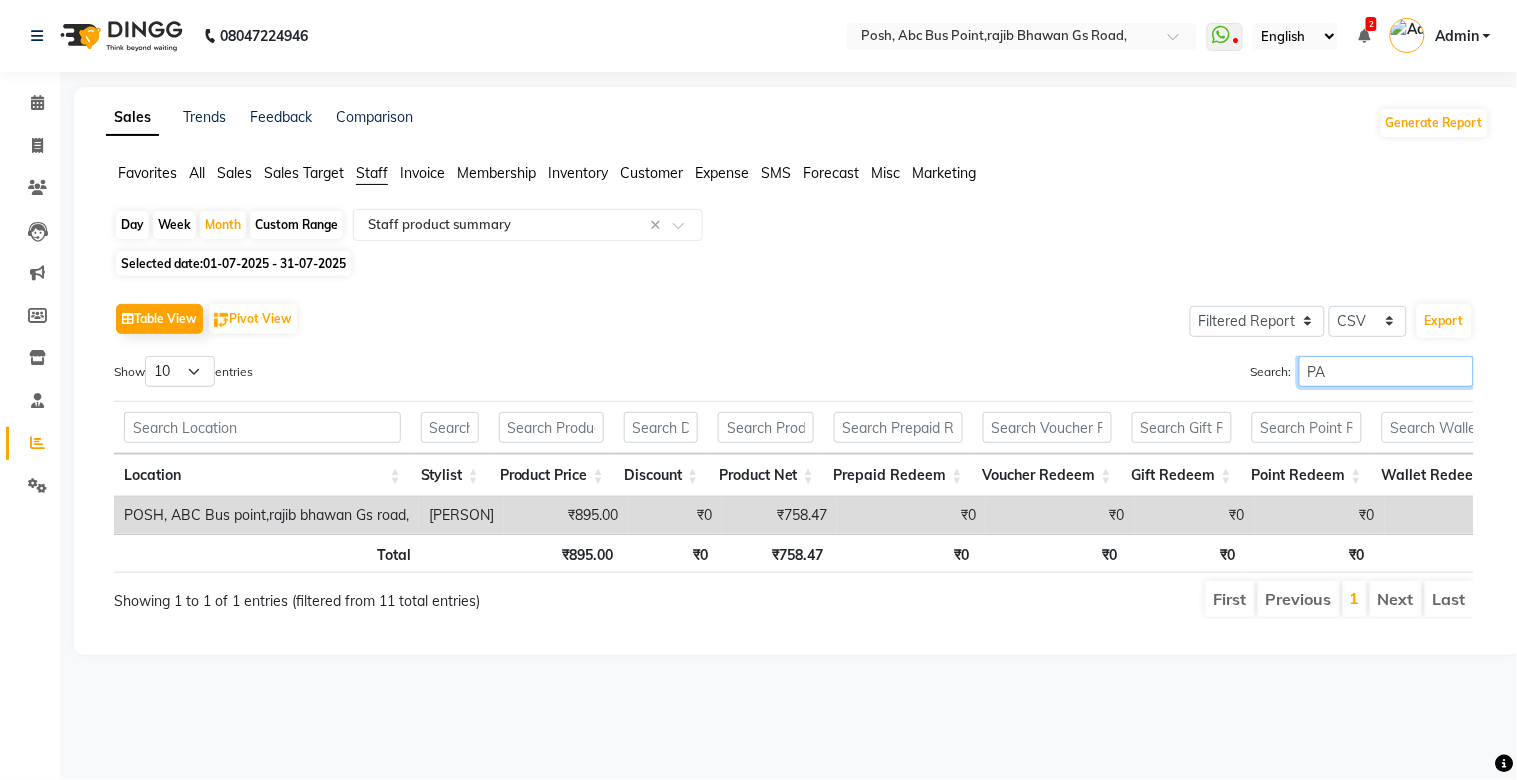 type on "P" 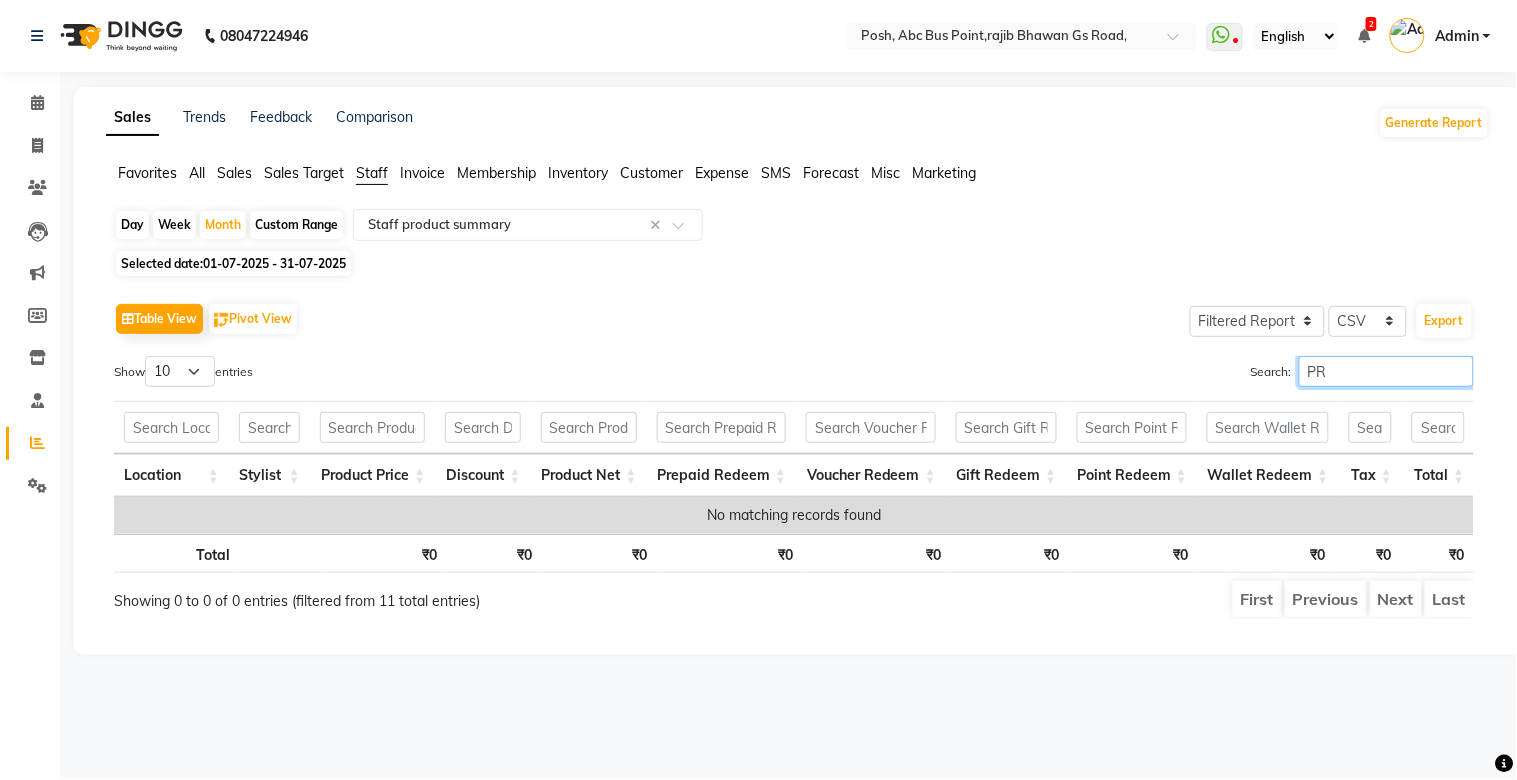 type on "P" 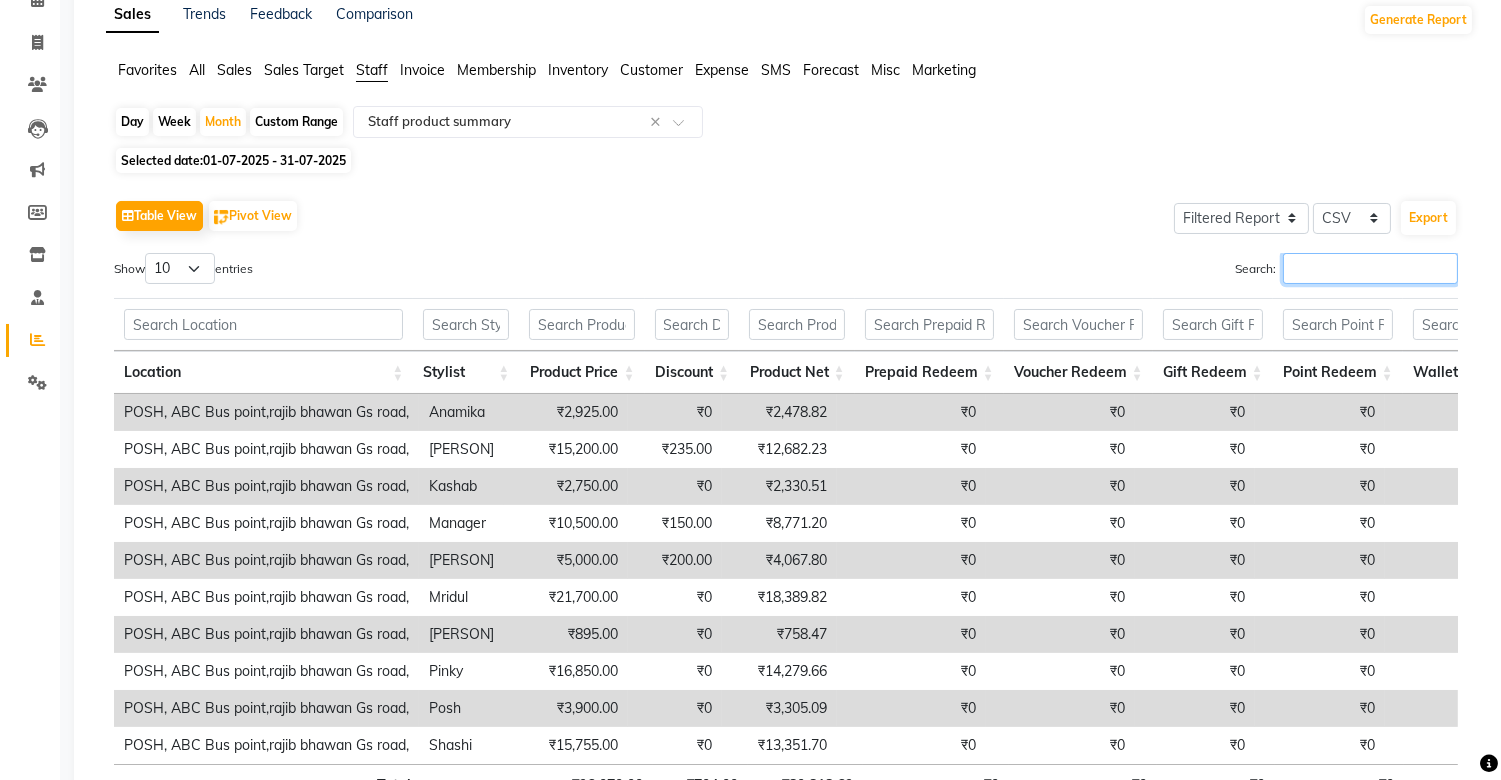 scroll, scrollTop: 145, scrollLeft: 0, axis: vertical 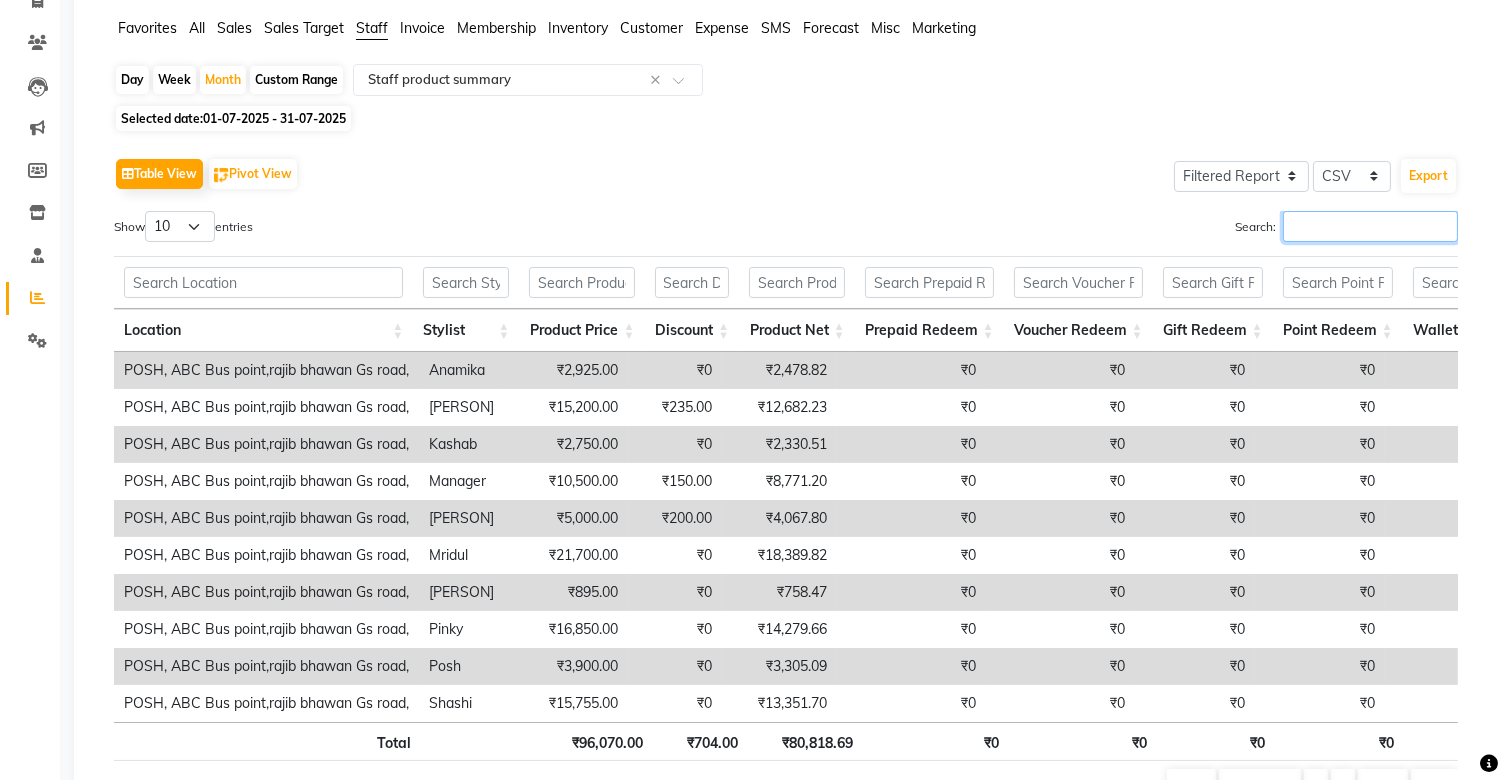 click on "Search:" at bounding box center (1370, 226) 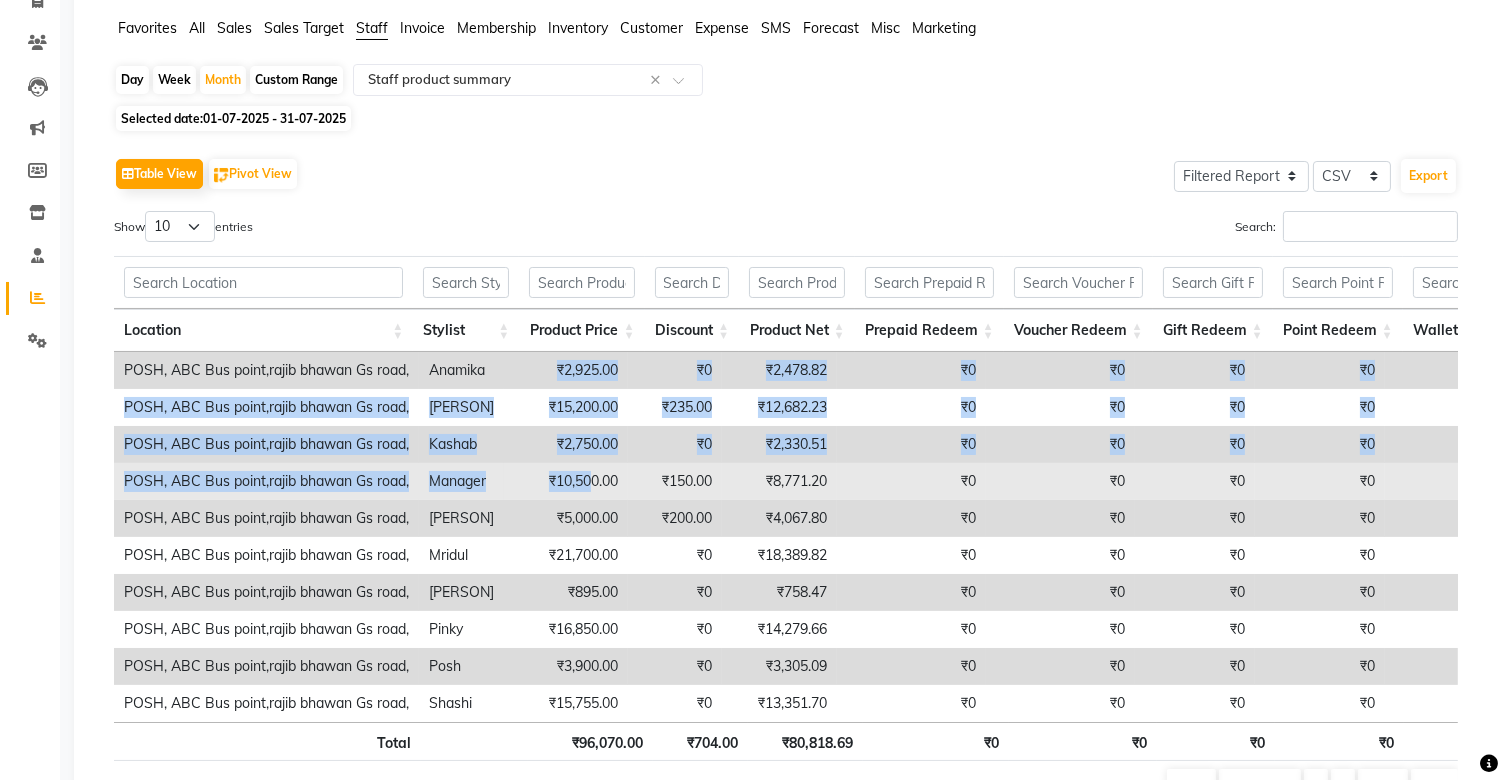 drag, startPoint x: 578, startPoint y: 366, endPoint x: 608, endPoint y: 492, distance: 129.5222 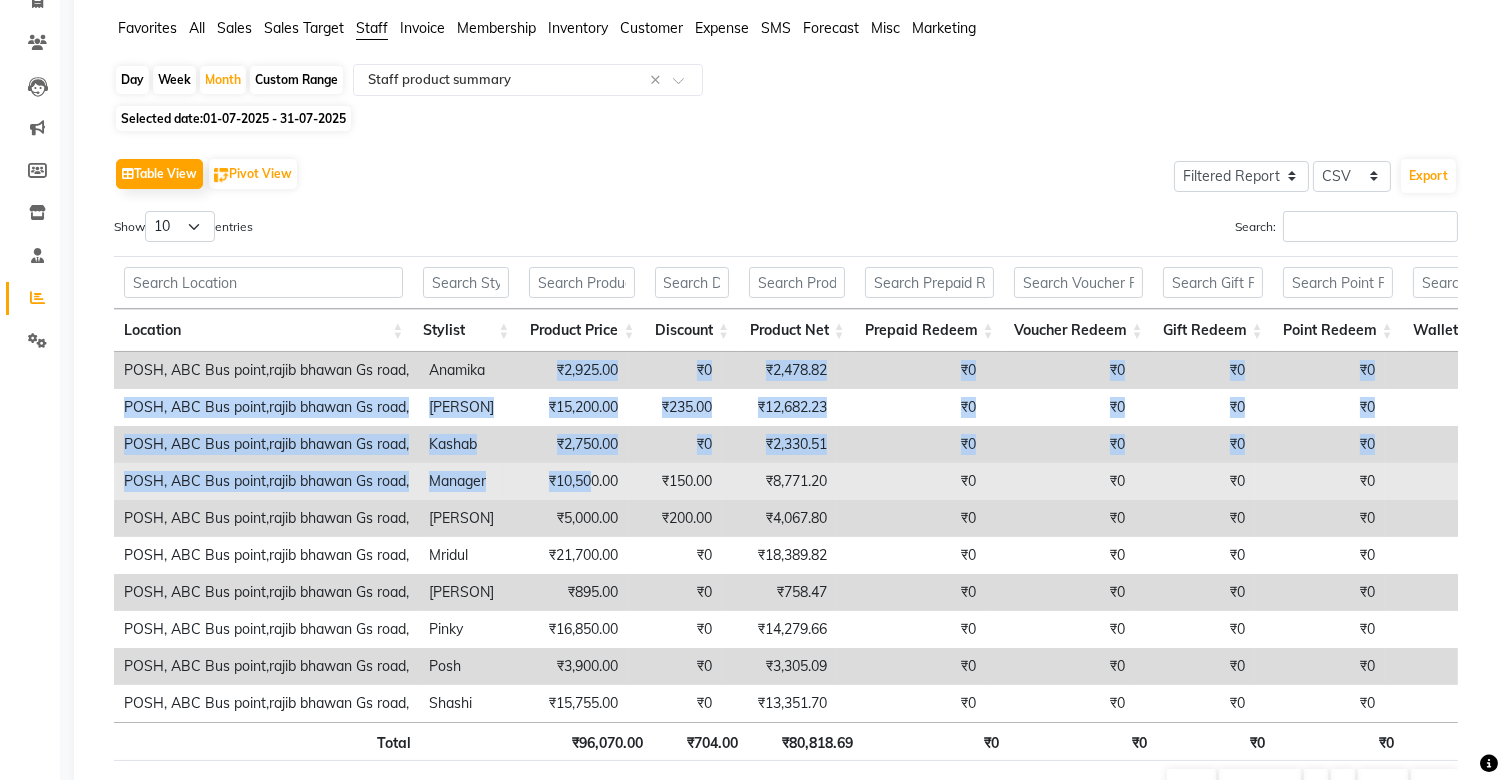 click on "POSH, ABC Bus point,rajib bhawan Gs road, [PERSON]  ₹2,925.00 ₹0 ₹2,478.82 ₹0 ₹0 ₹0 ₹0 ₹0 ₹446.18 ₹2,925.00 POSH, ABC Bus point,rajib bhawan Gs road, [PERSON] ₹15,200.00 ₹235.00 ₹12,682.23 ₹0 ₹0 ₹0 ₹0 ₹0 ₹2,282.77 ₹14,965.00 POSH, ABC Bus point,rajib bhawan Gs road, [PERSON] ₹2,750.00 ₹0 ₹2,330.51 ₹0 ₹0 ₹0 ₹0 ₹0 ₹419.49 ₹2,750.00 POSH, ABC Bus point,rajib bhawan Gs road, [PERSON] ₹10,500.00 ₹150.00 ₹8,771.20 ₹0 ₹0 ₹0 ₹0 ₹0 ₹1,578.80 ₹10,350.00 POSH, ABC Bus point,rajib bhawan Gs road, [PERSON] ₹5,000.00 ₹200.00 ₹4,067.80 ₹0 ₹0 ₹0 ₹0 ₹0 ₹732.20 ₹4,800.00 POSH, ABC Bus point,rajib bhawan Gs road, [PERSON]  ₹21,700.00 ₹0 ₹18,389.82 ₹0 ₹0 ₹0 ₹0 ₹0 ₹3,310.18 ₹21,700.00 POSH, ABC Bus point,rajib bhawan Gs road, [PERSON] ₹895.00 ₹0 ₹758.47 ₹0 ₹0 ₹0 ₹0 ₹0 ₹136.53 ₹895.00 POSH, ABC Bus point,rajib bhawan Gs road, [PERSON]  ₹16,850.00 ₹0 ₹14,279.66 ₹0 ₹0 ₹0 ₹0 ₹0 Posh" at bounding box center [911, 537] 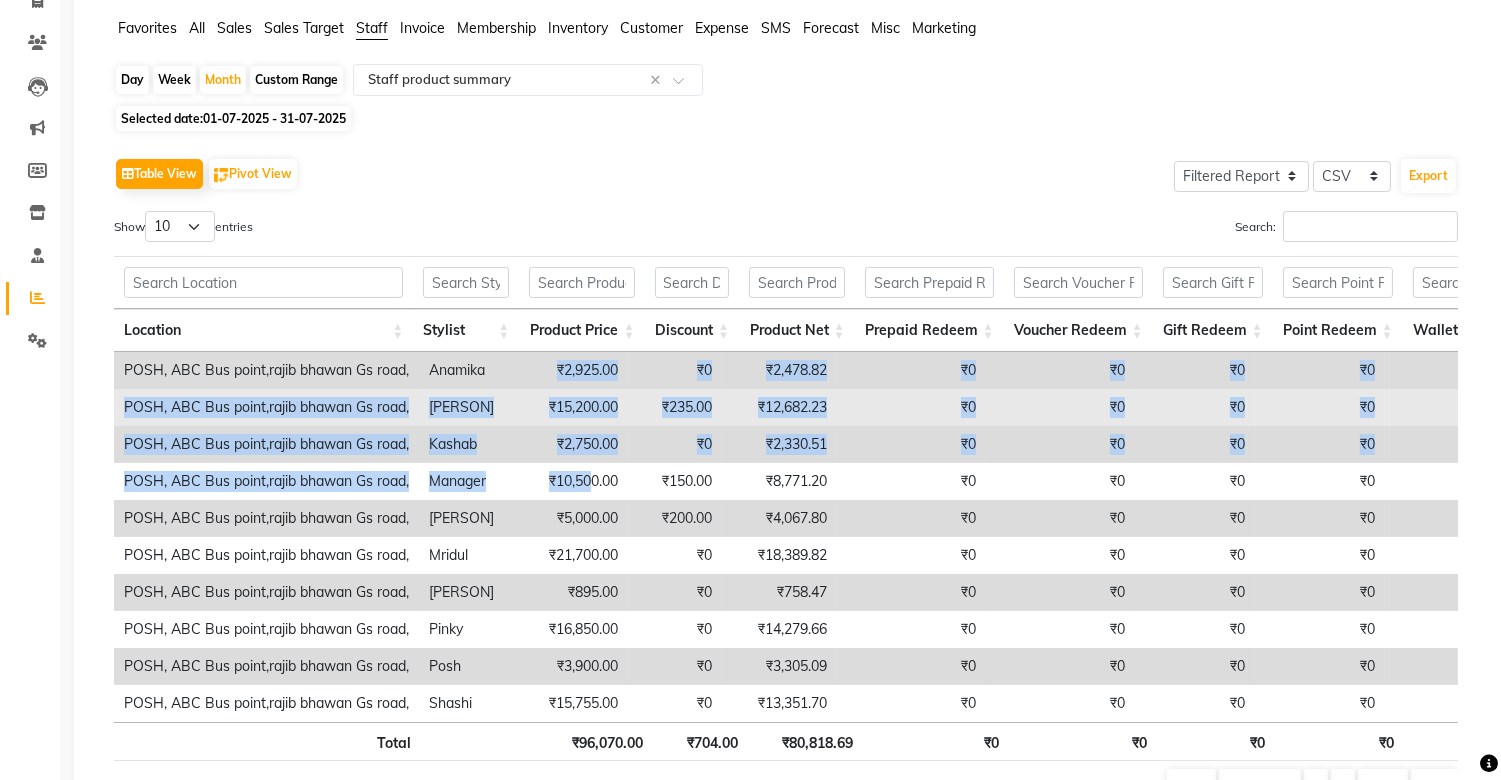 click on "₹15,200.00" at bounding box center (566, 407) 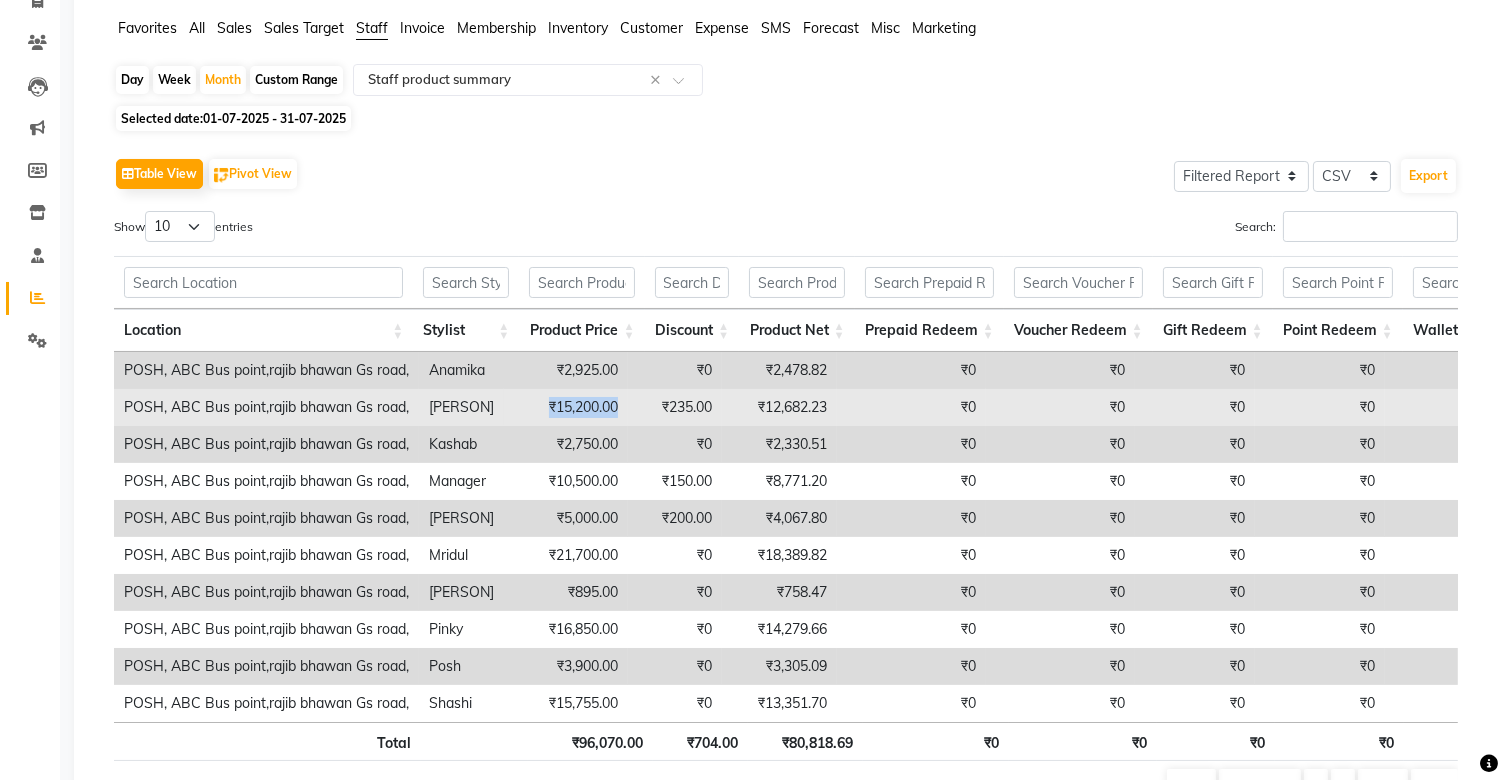drag, startPoint x: 572, startPoint y: 411, endPoint x: 642, endPoint y: 416, distance: 70.178345 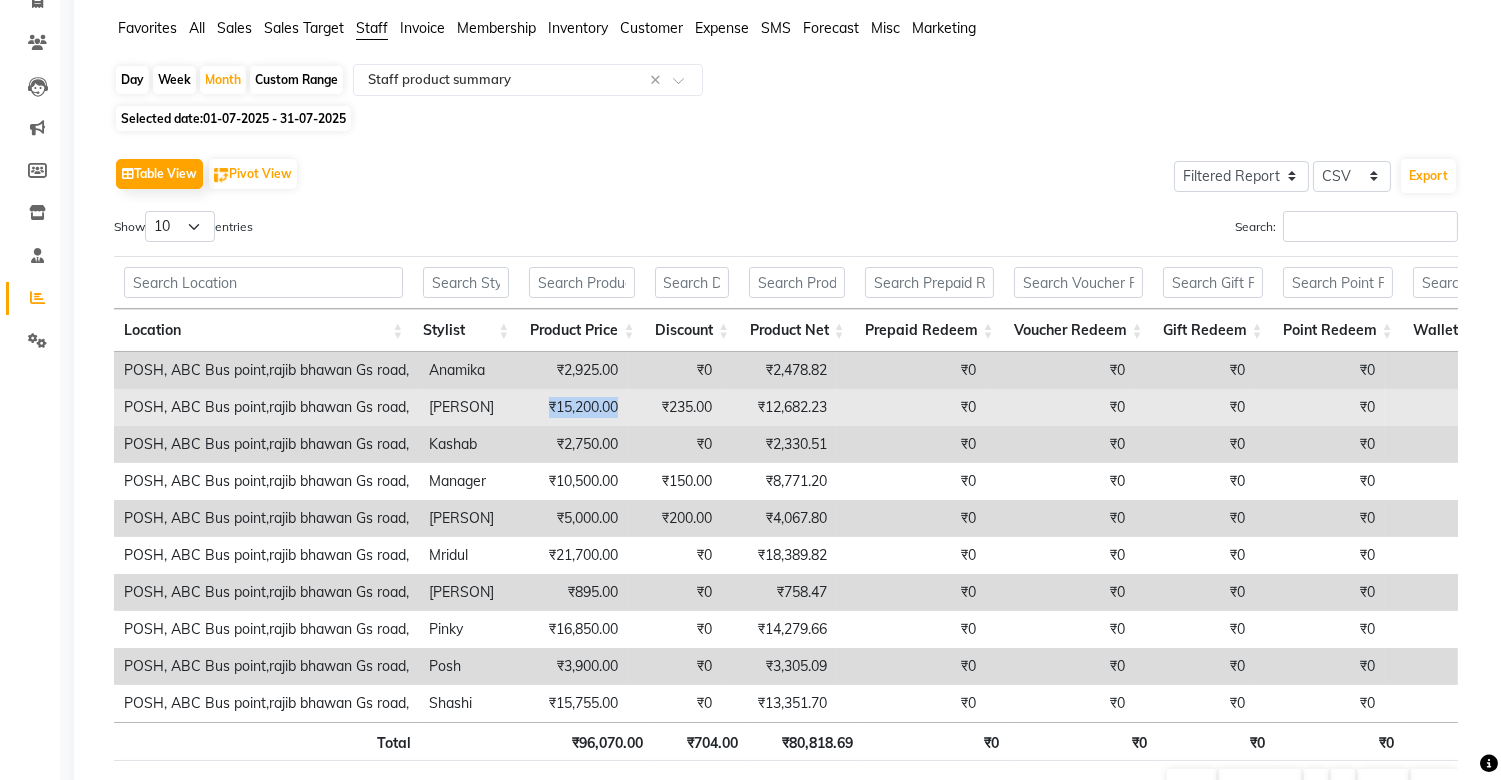 click on "₹15,200.00" at bounding box center (566, 407) 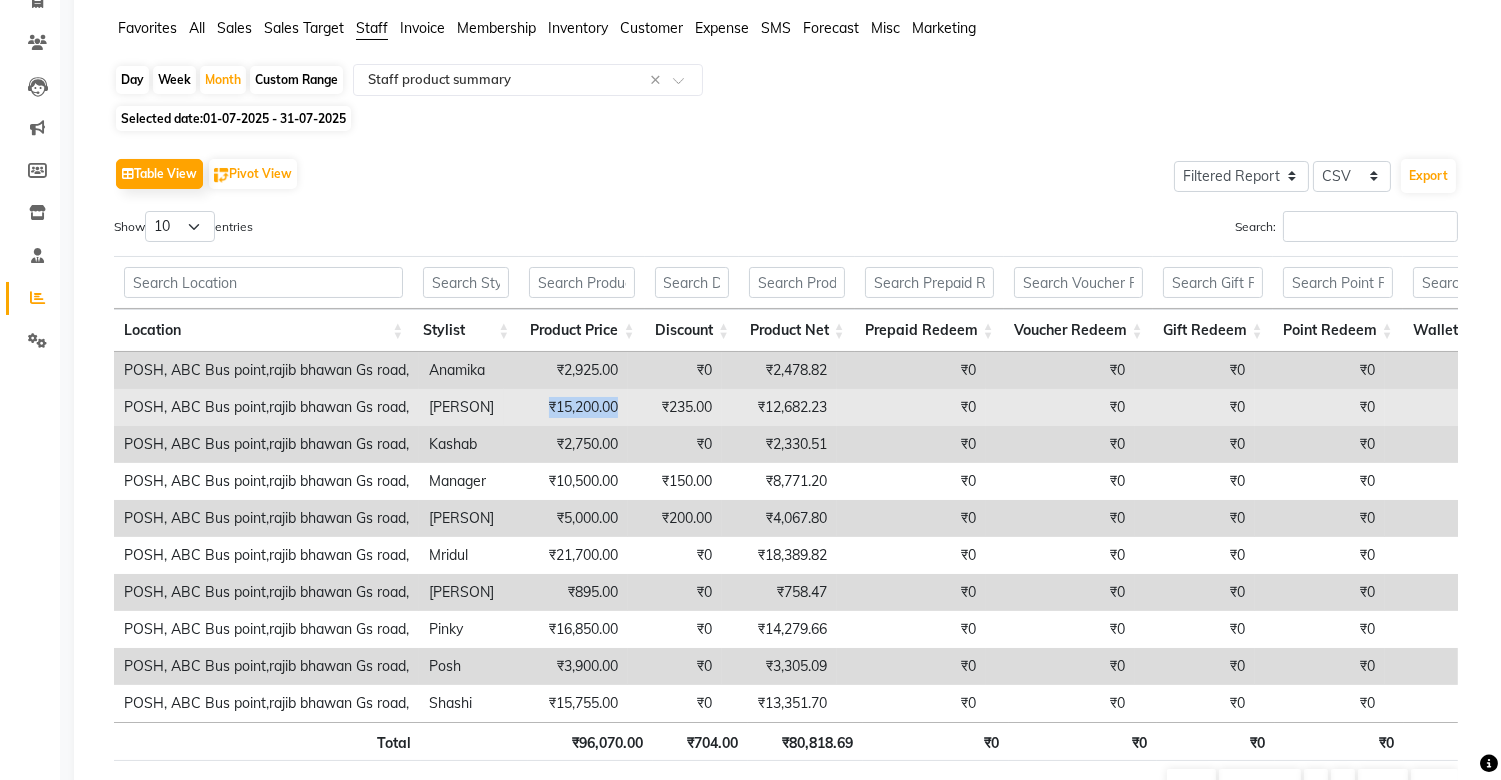 copy on "₹15,200.00" 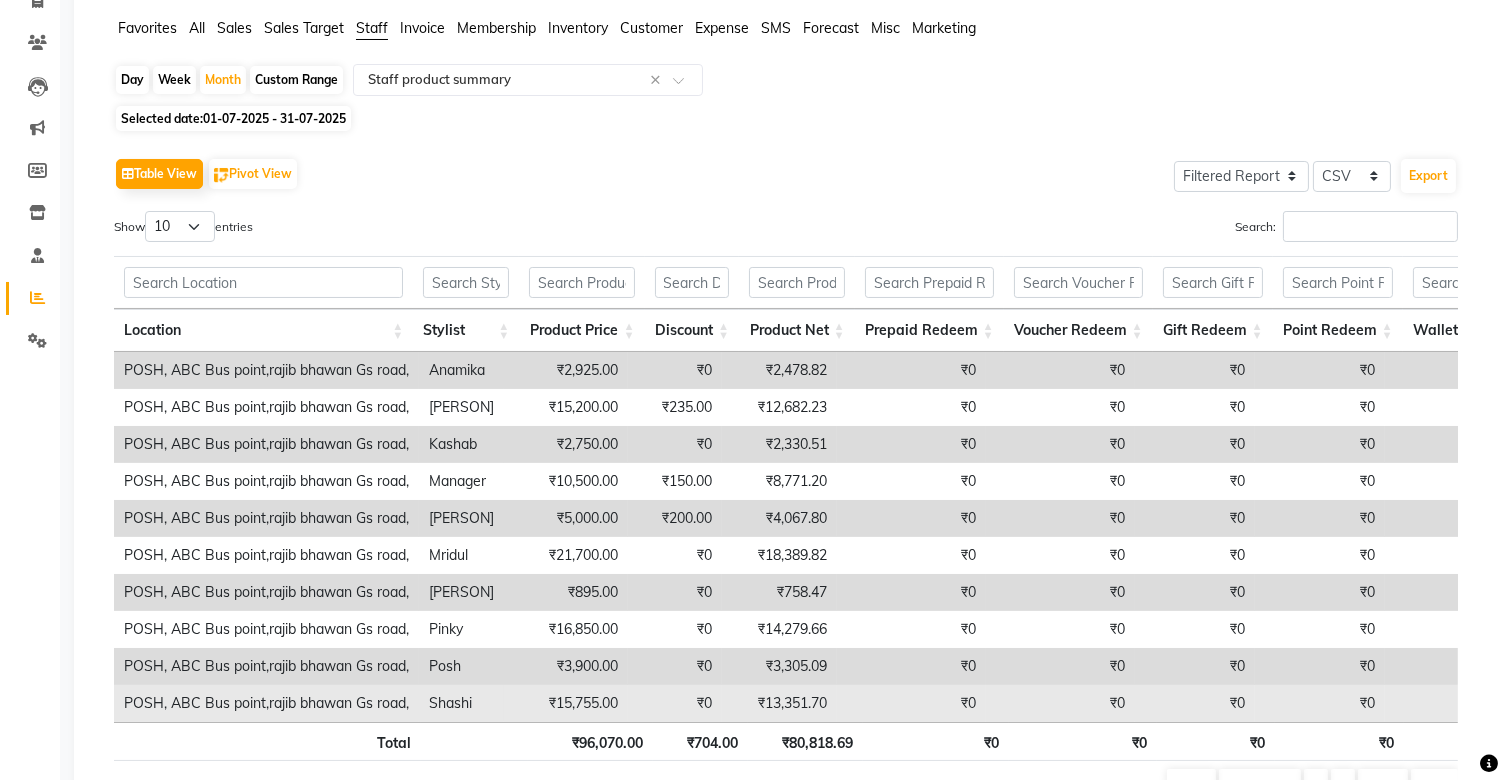 click on "₹15,755.00" at bounding box center [566, 703] 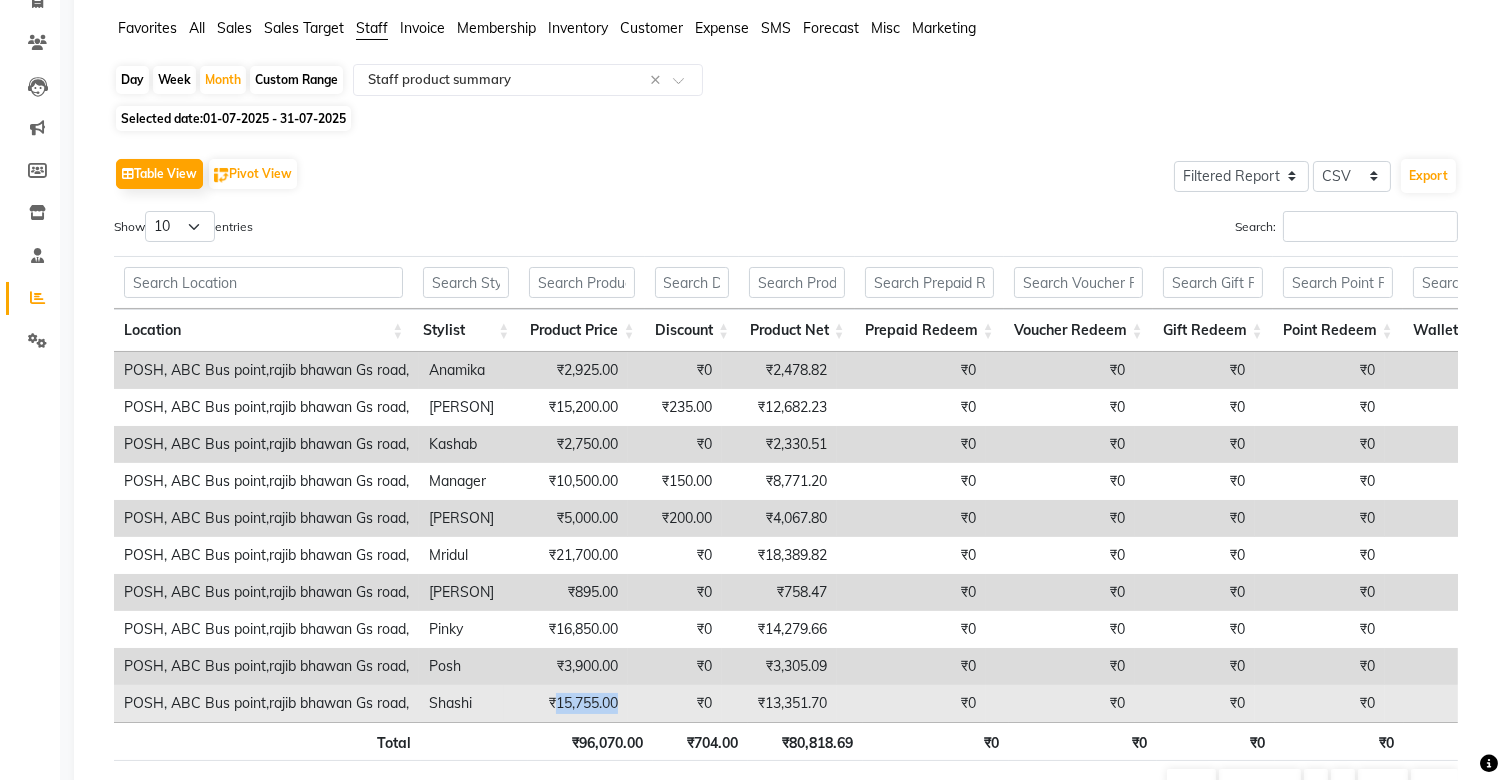 click on "₹15,755.00" at bounding box center [566, 703] 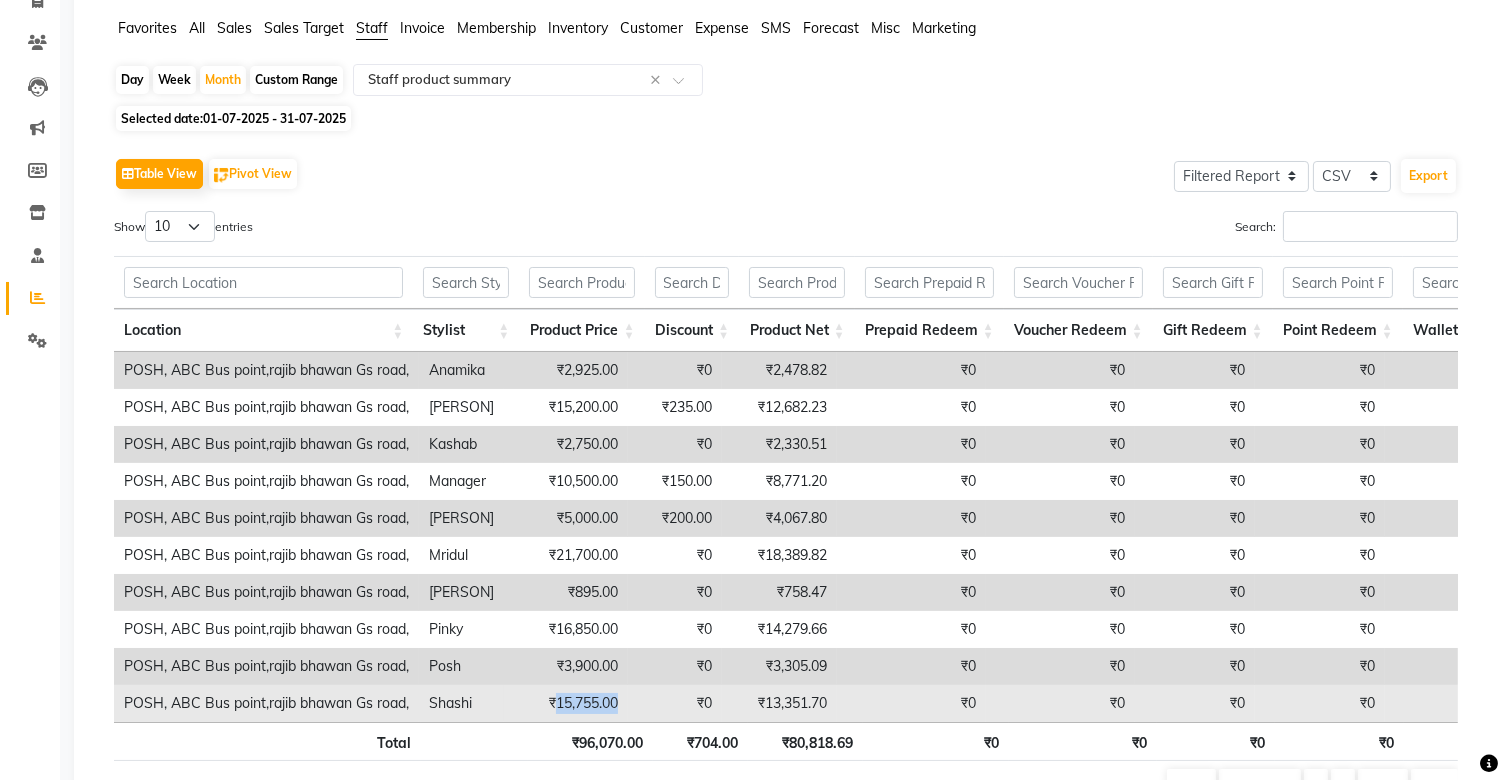 copy on "15,755.00" 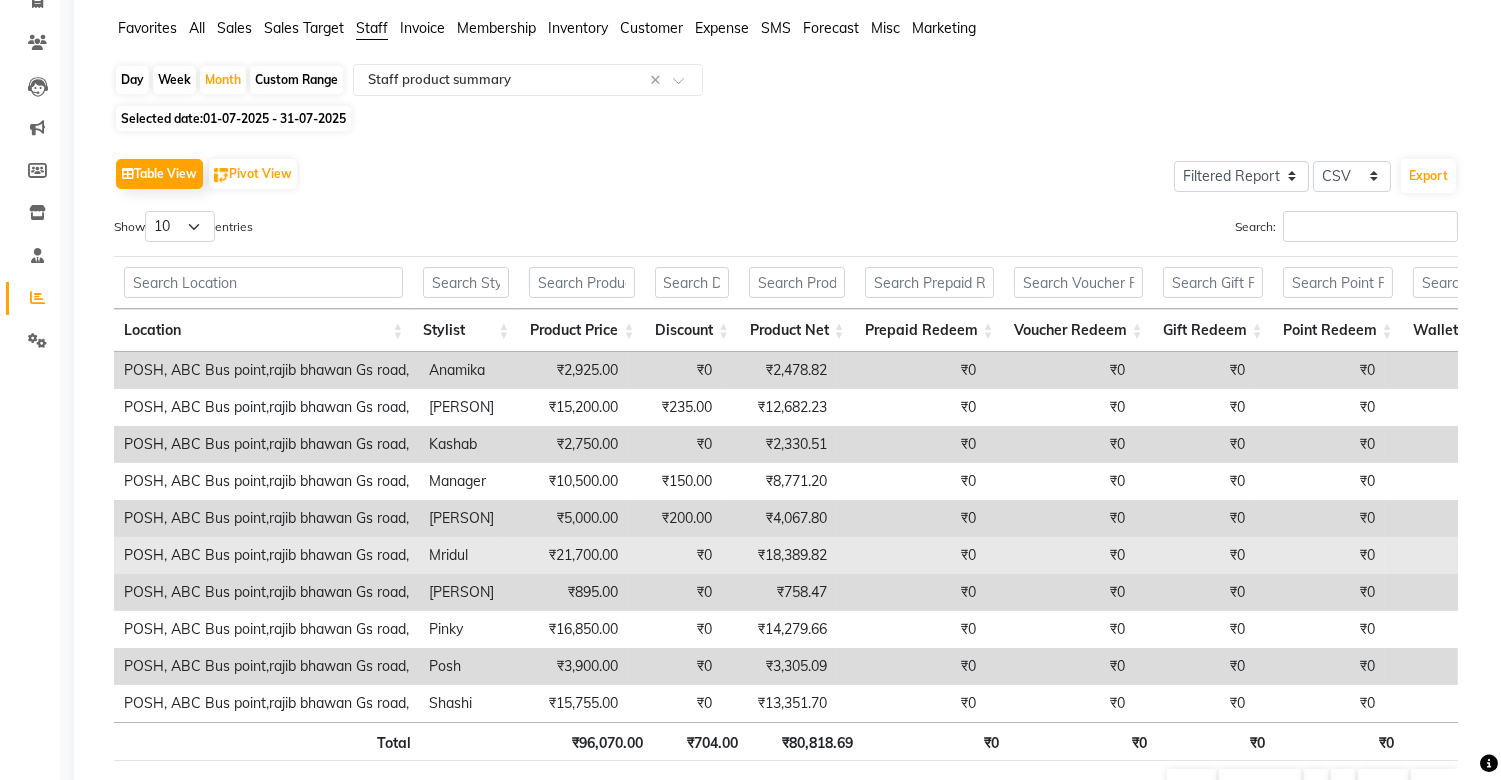 click on "₹21,700.00" at bounding box center (566, 555) 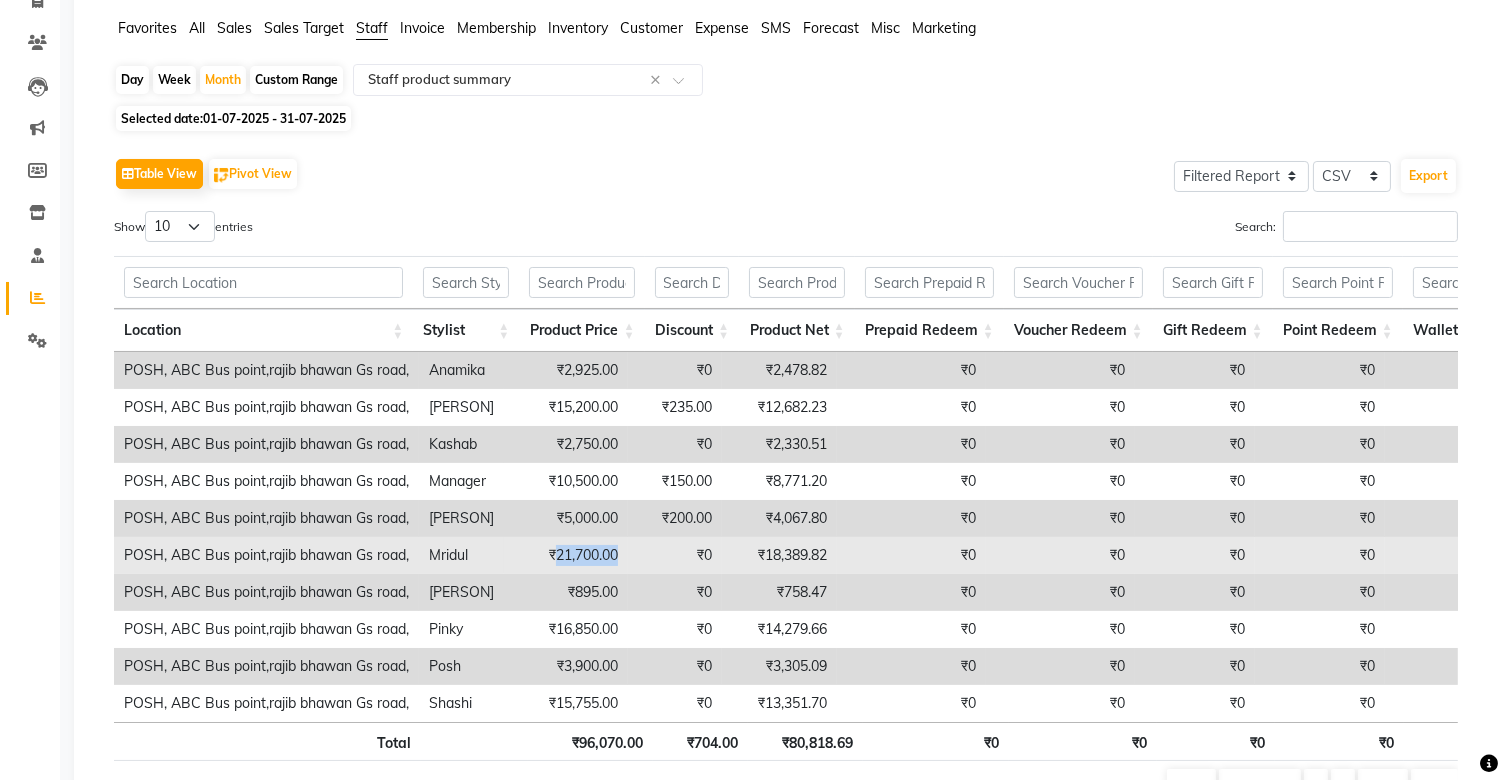 click on "₹21,700.00" at bounding box center (566, 555) 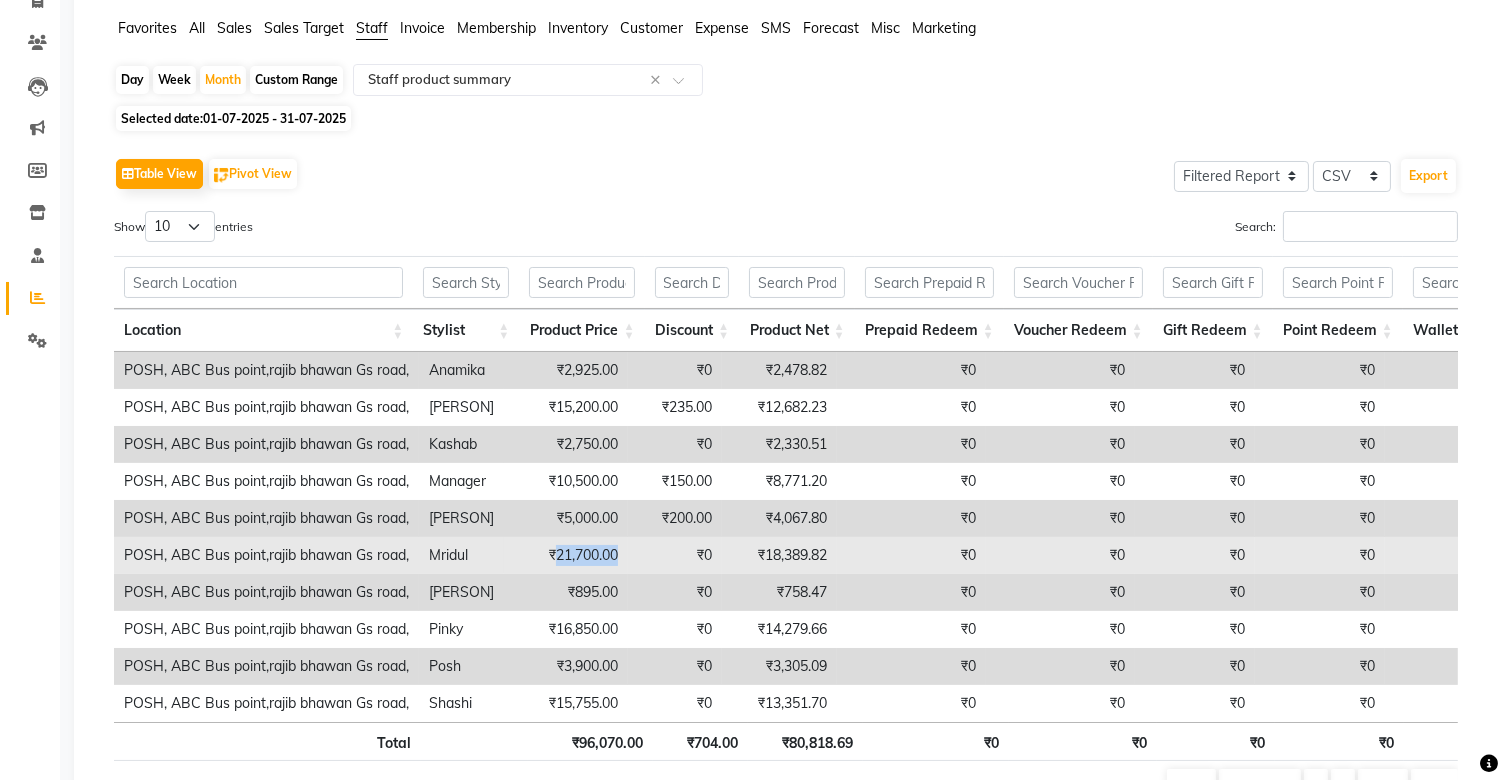 copy on "21,700.00" 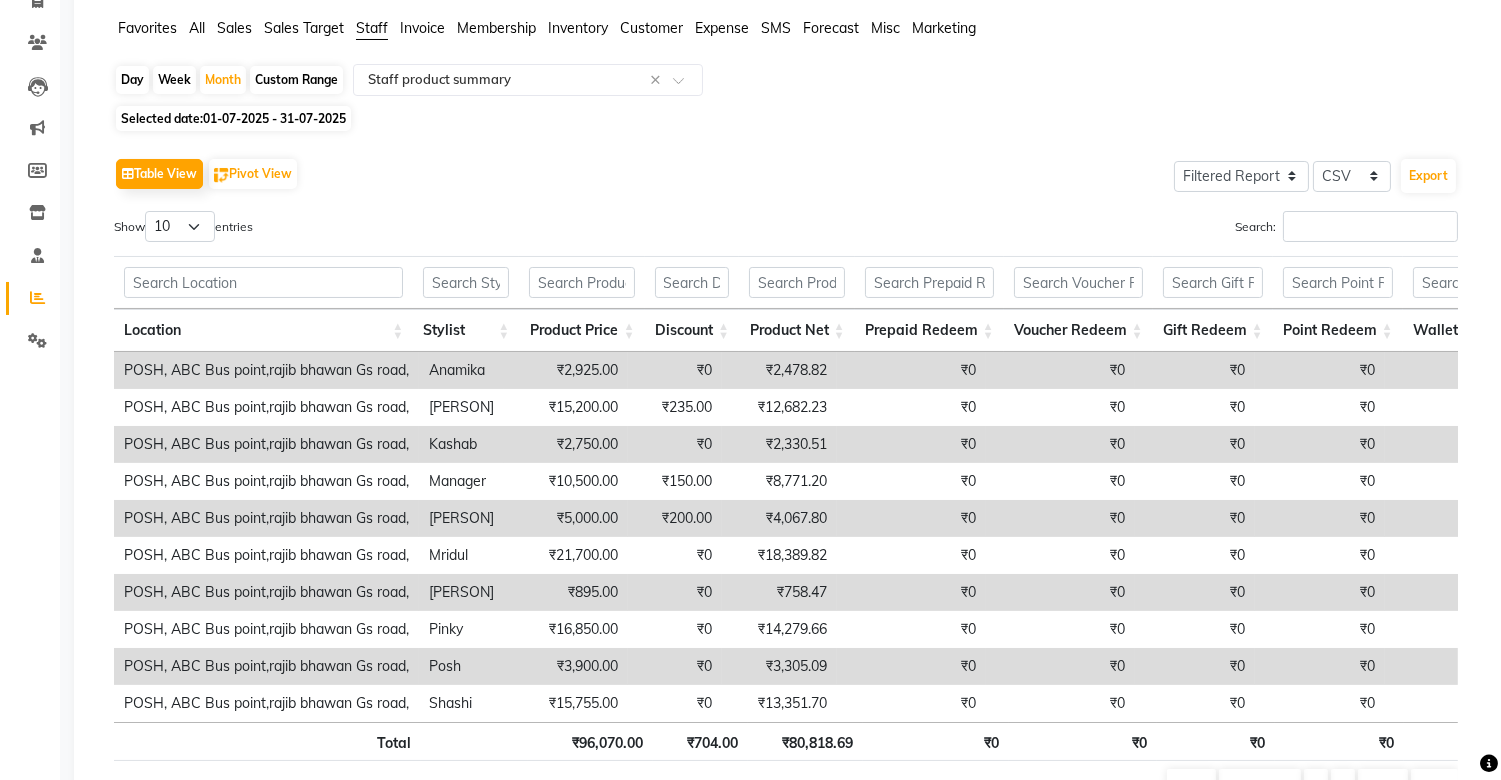 click on "₹2,925.00" at bounding box center (566, 370) 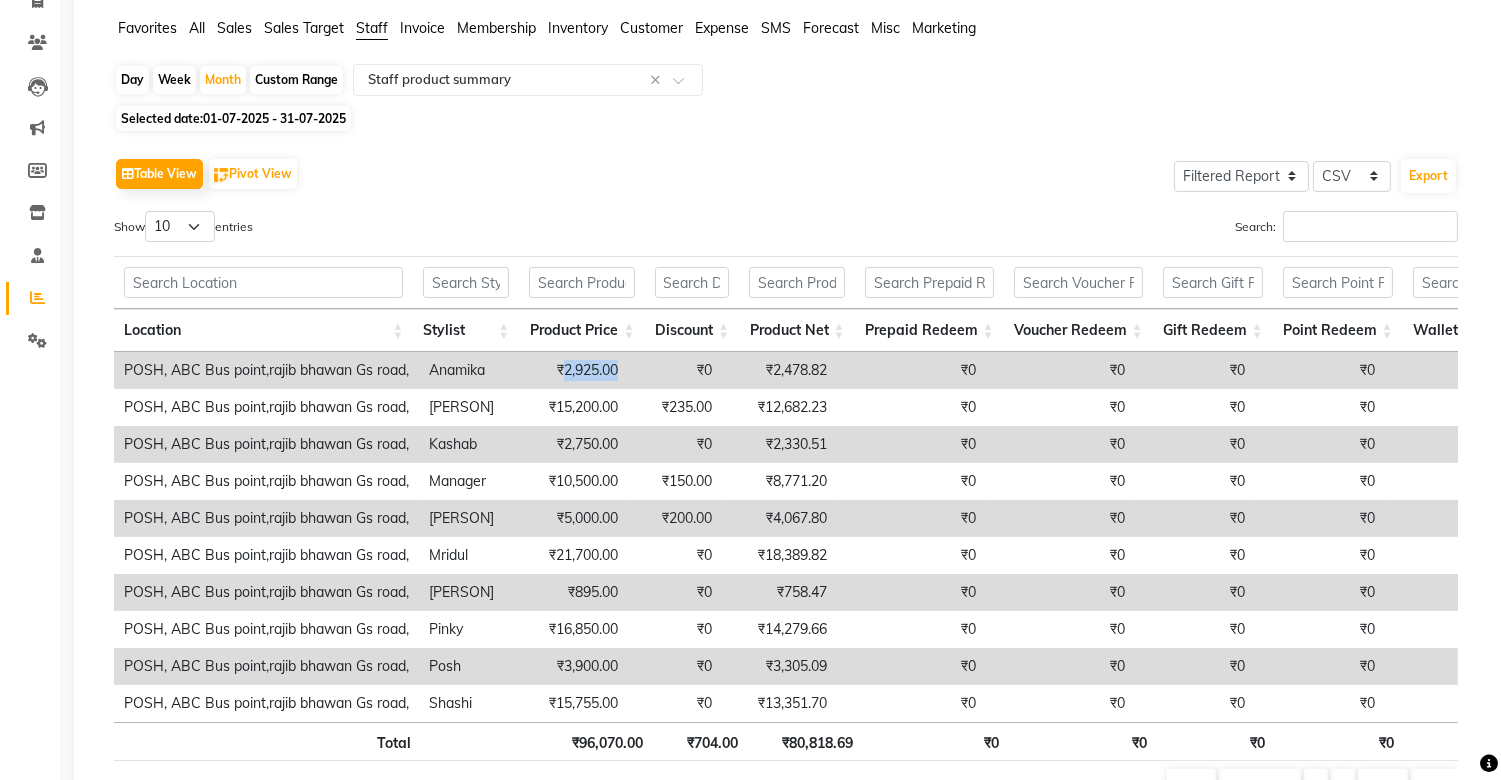 click on "₹2,925.00" at bounding box center [566, 370] 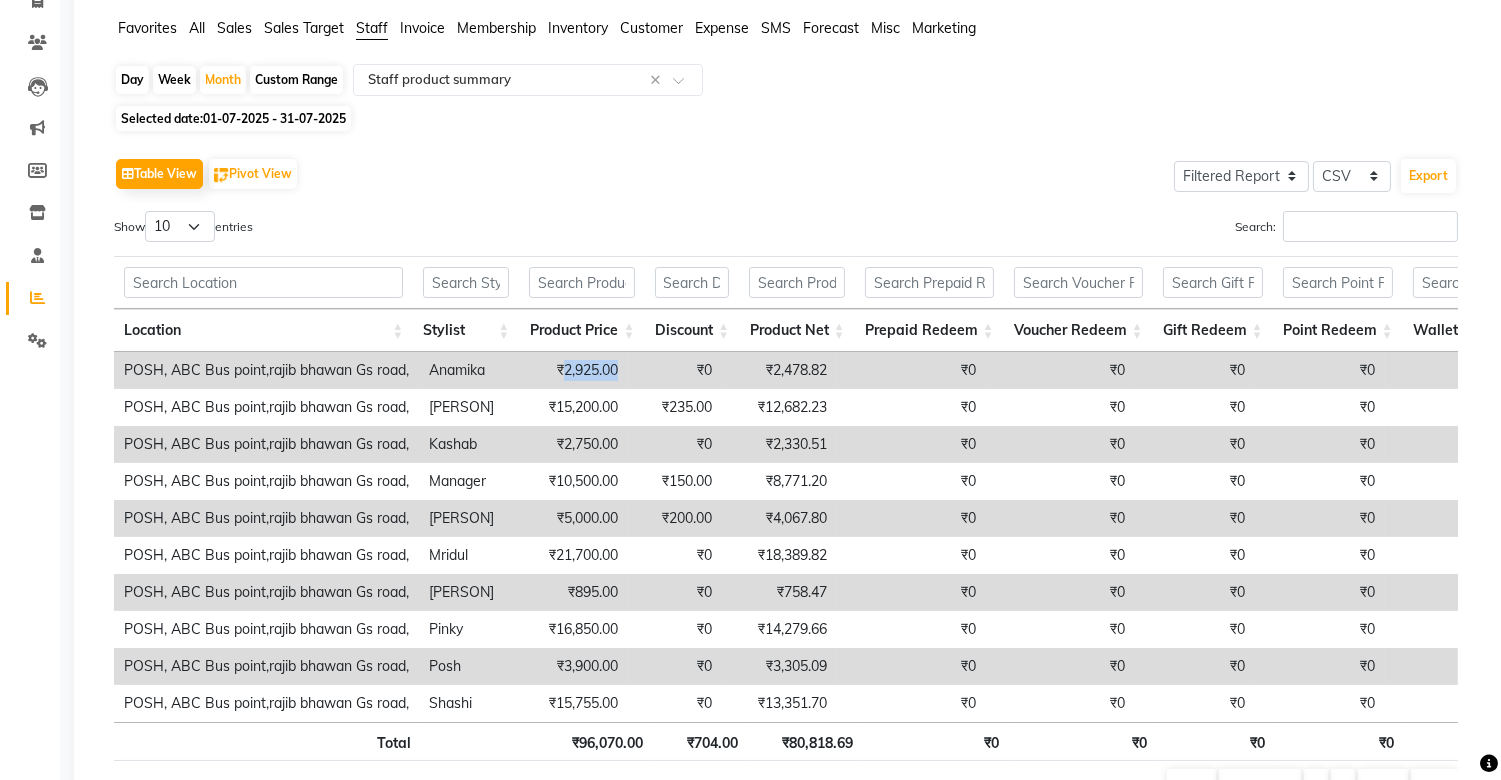 copy on "2,925.00" 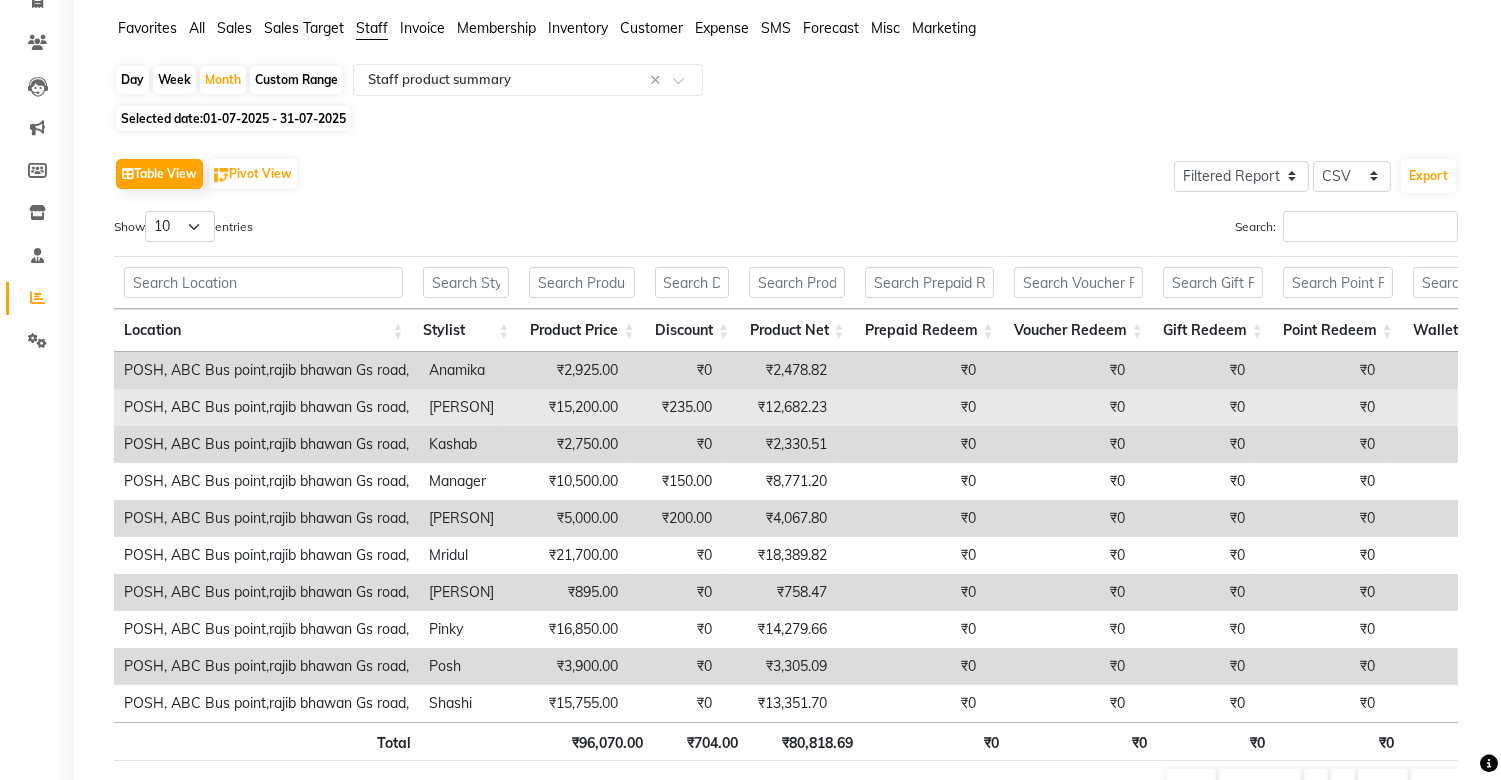 click on "₹15,200.00" at bounding box center [566, 407] 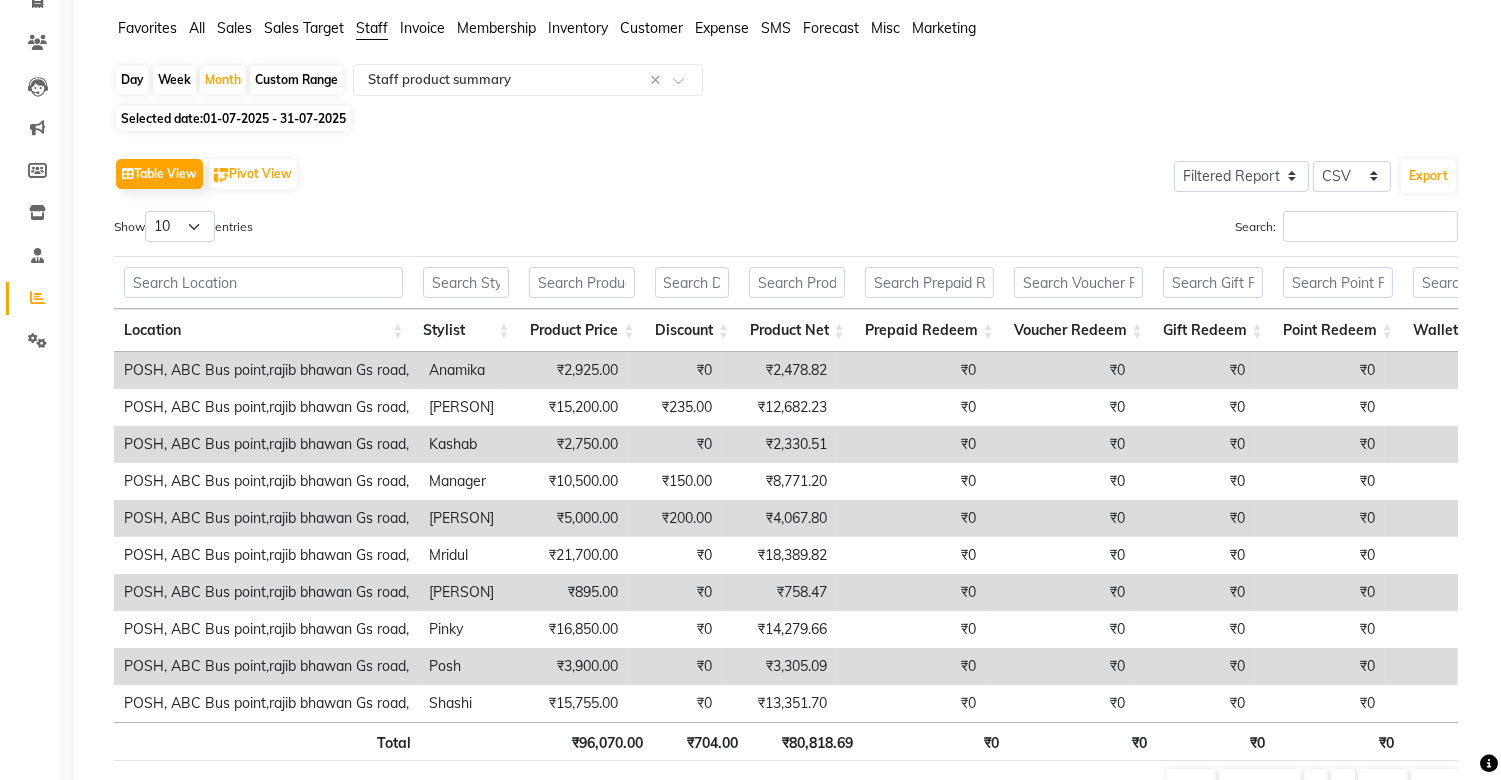 click on "₹2,750.00" at bounding box center (566, 444) 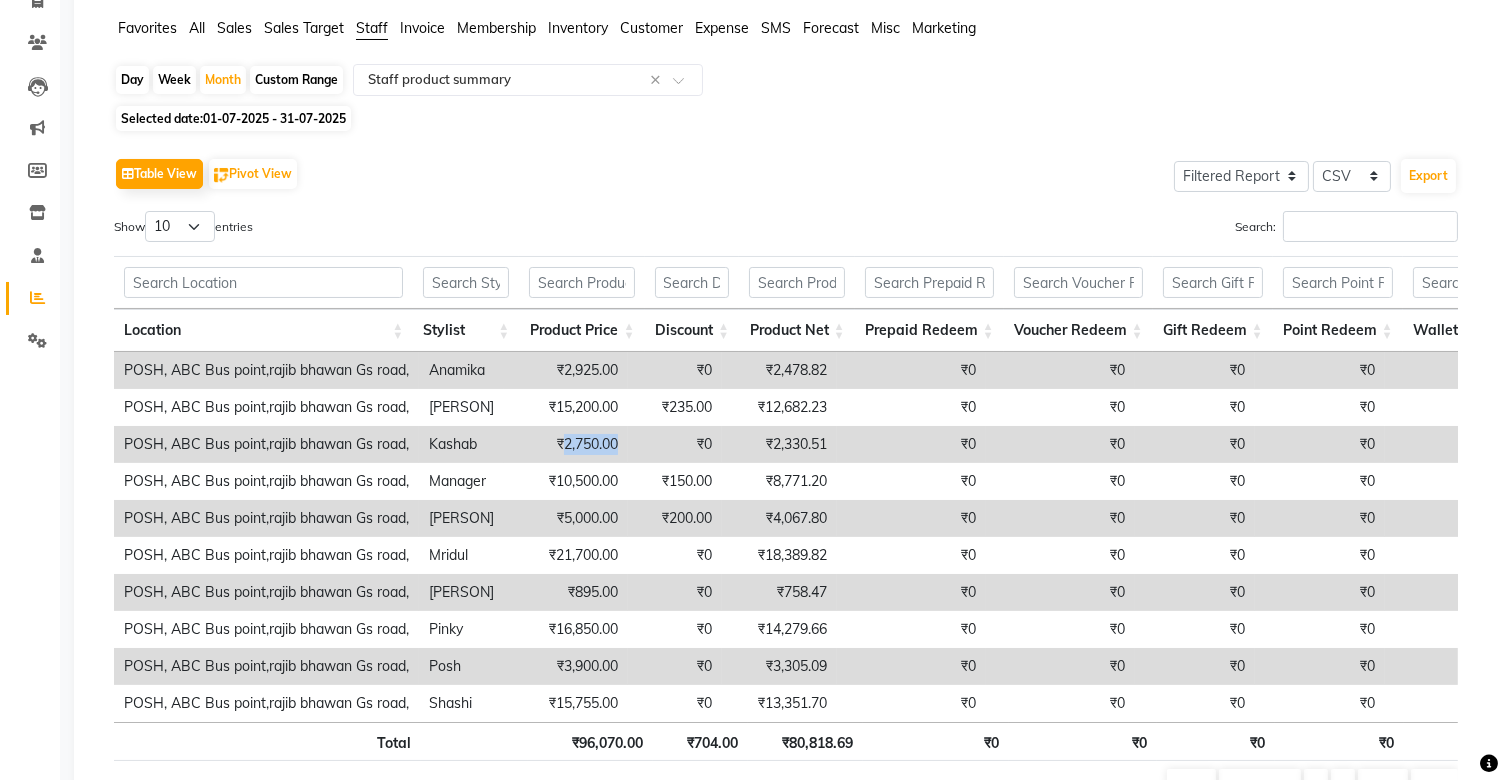 click on "₹2,750.00" at bounding box center (566, 444) 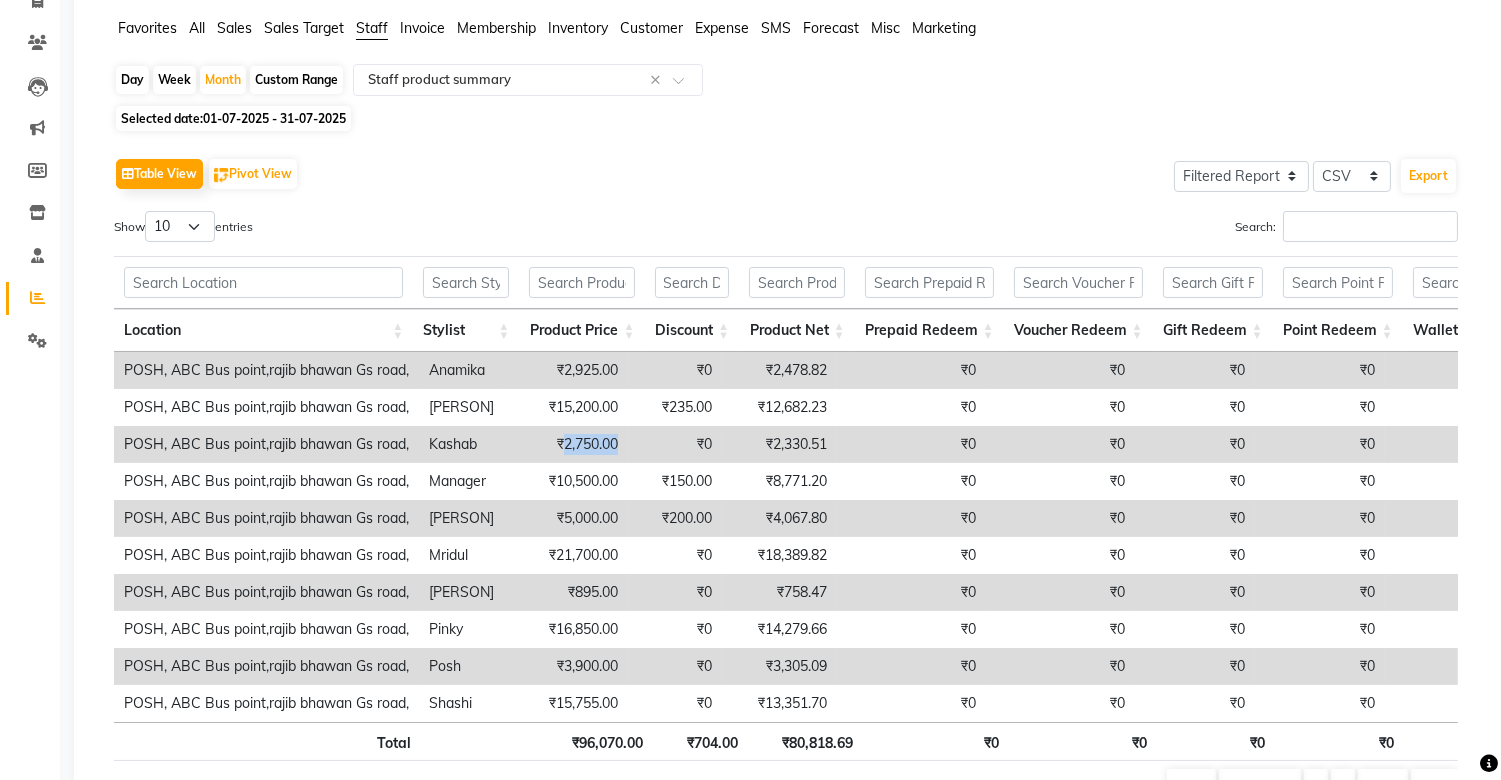 copy on "2,750.00" 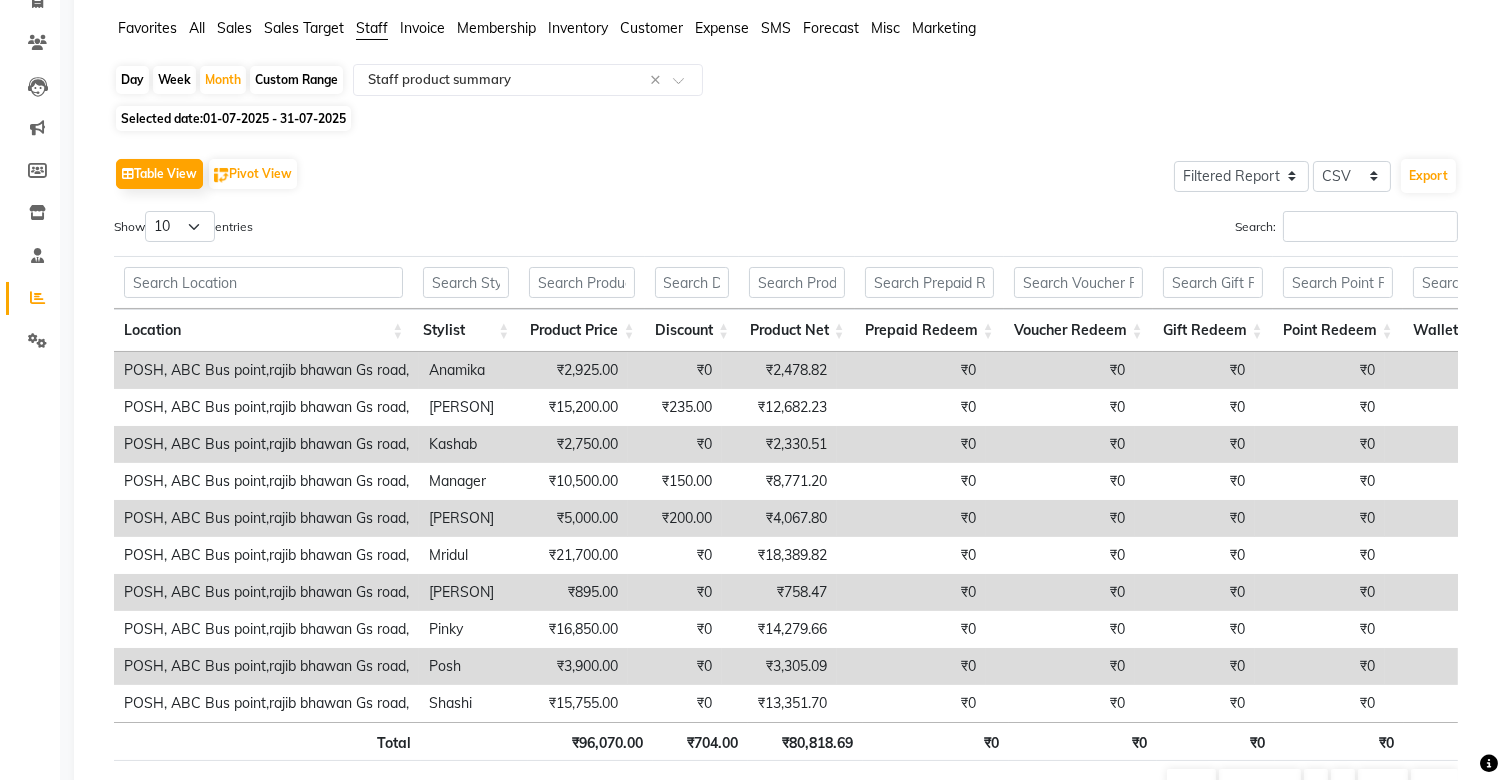 click on "₹5,000.00" at bounding box center [566, 518] 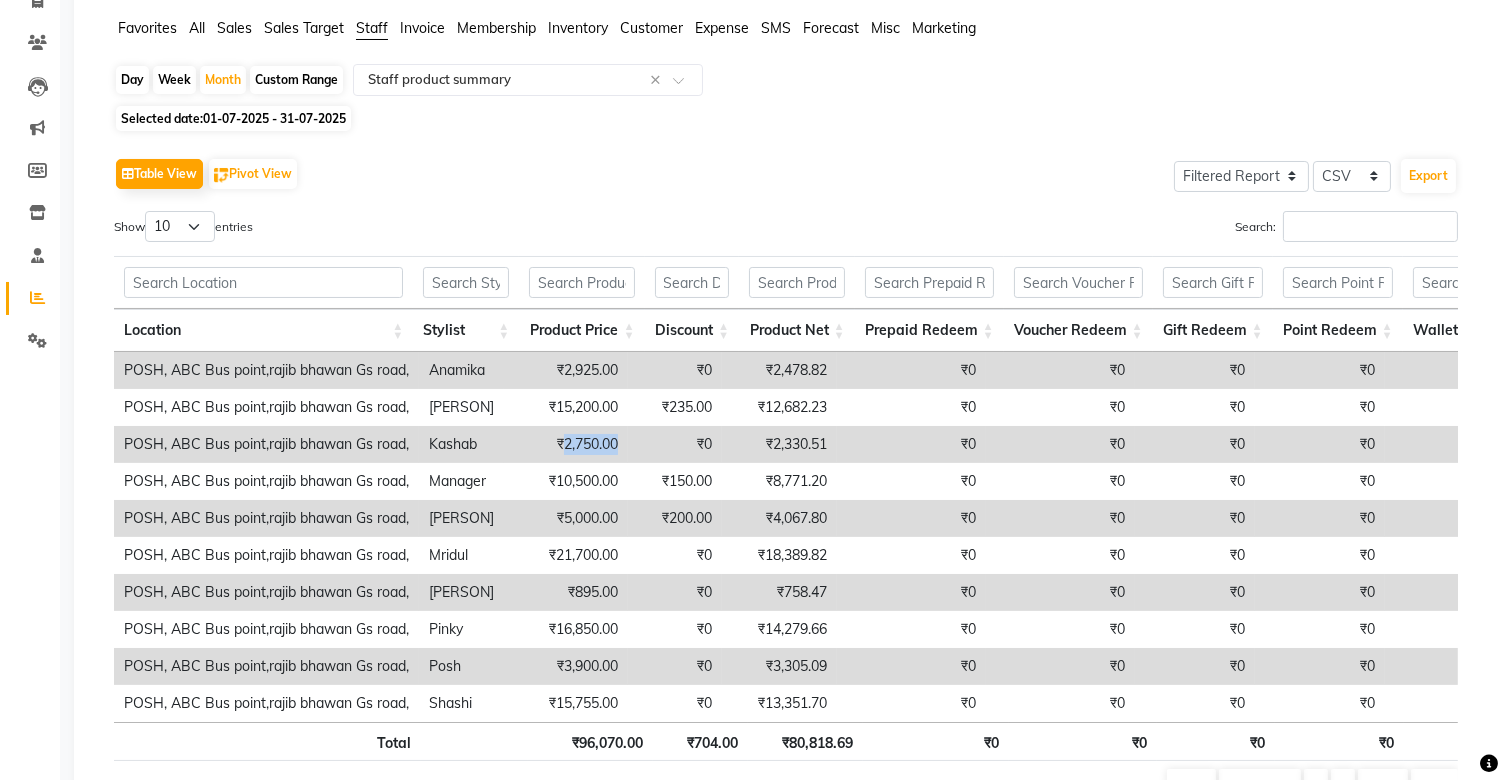 drag, startPoint x: 588, startPoint y: 445, endPoint x: 642, endPoint y: 453, distance: 54.589375 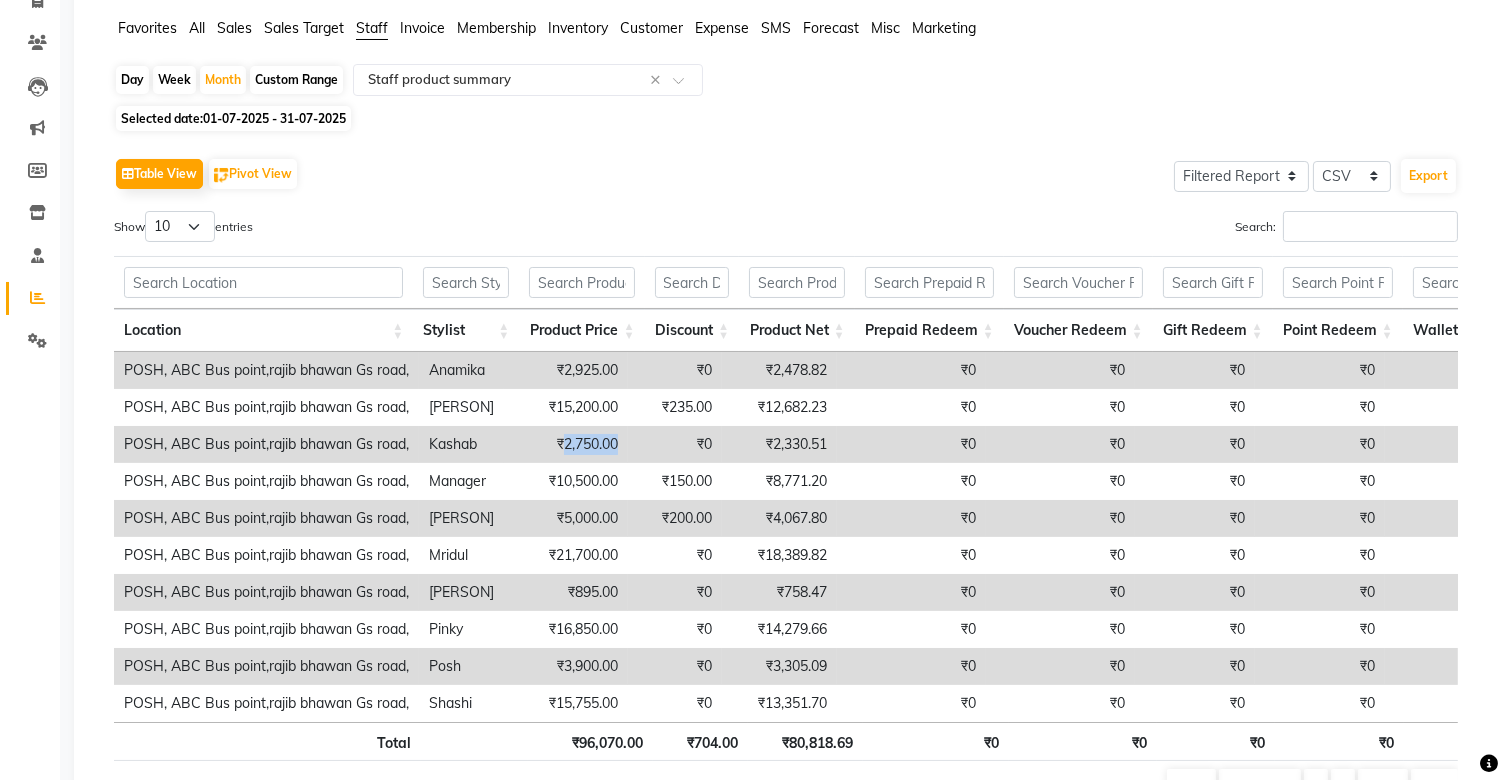 copy on "2,750.00" 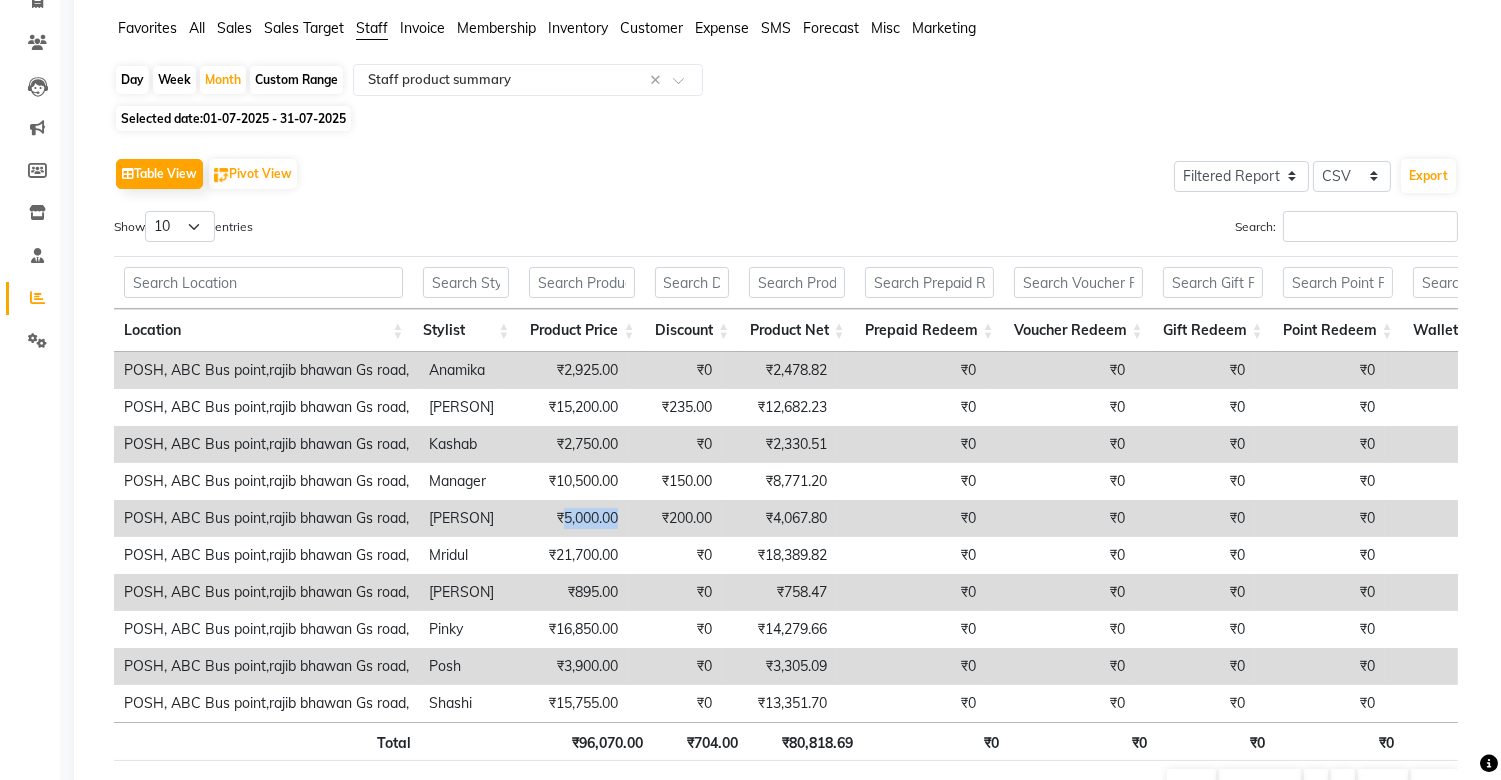 drag, startPoint x: 583, startPoint y: 516, endPoint x: 658, endPoint y: 532, distance: 76.687675 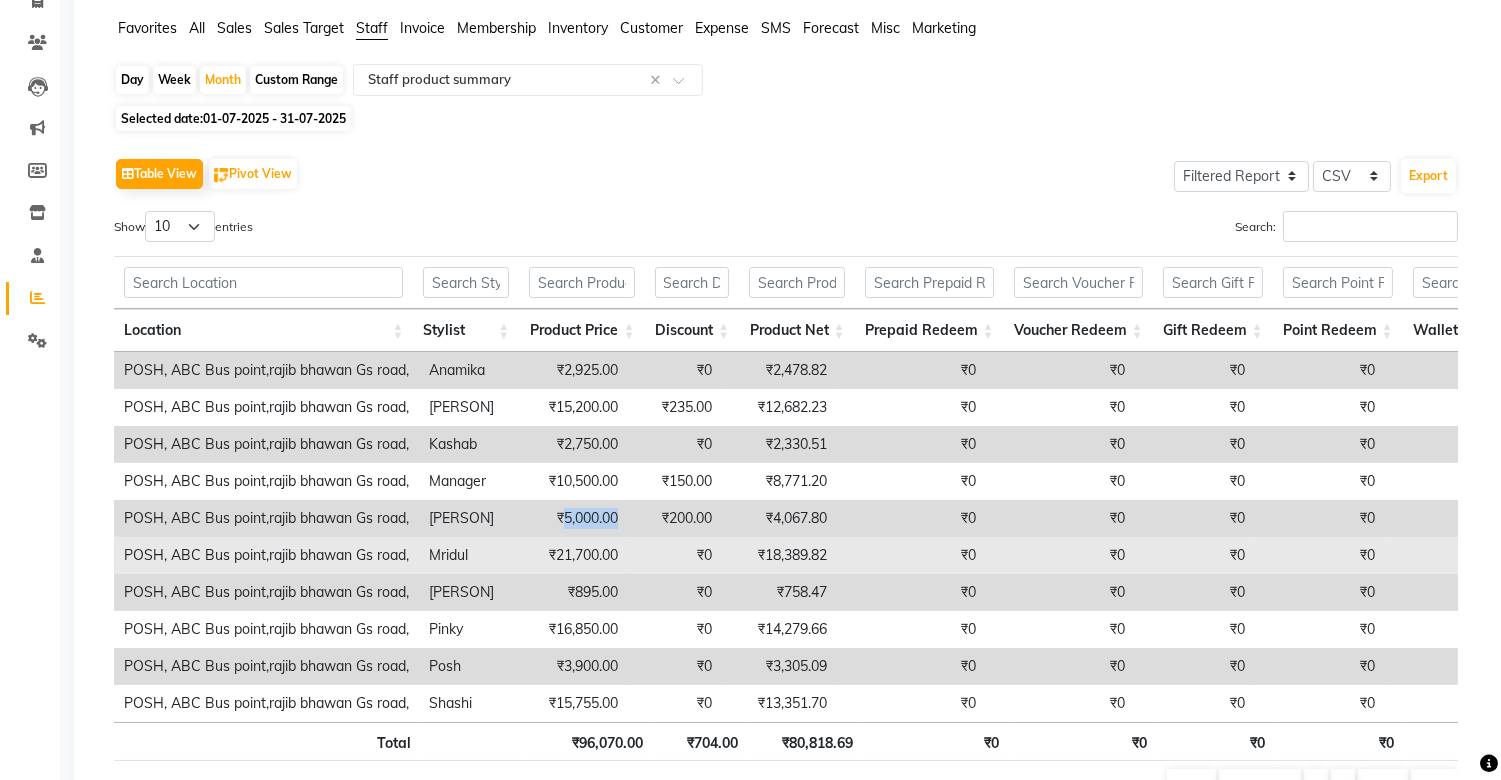 copy on "5,000.00" 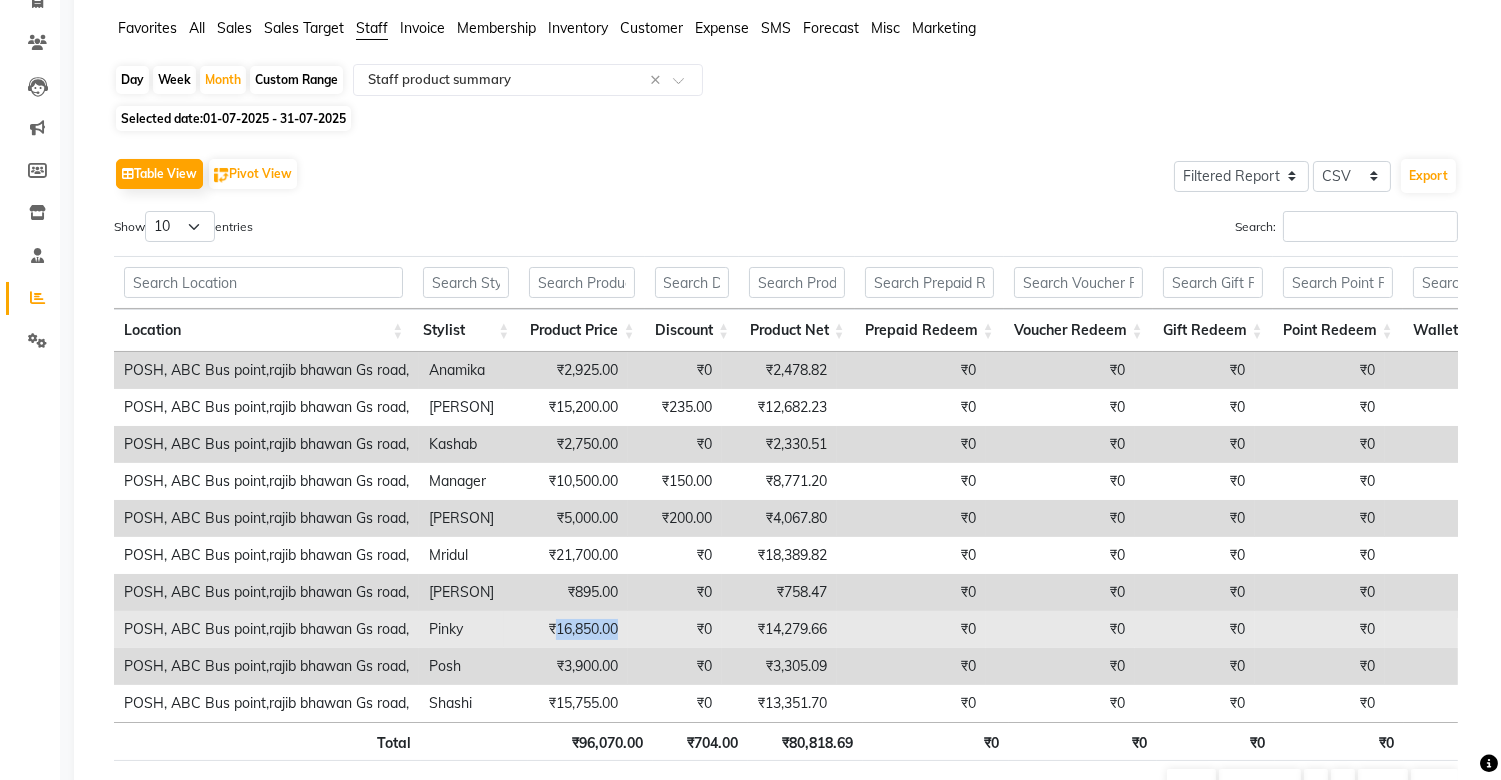 drag, startPoint x: 580, startPoint y: 625, endPoint x: 645, endPoint y: 630, distance: 65.192024 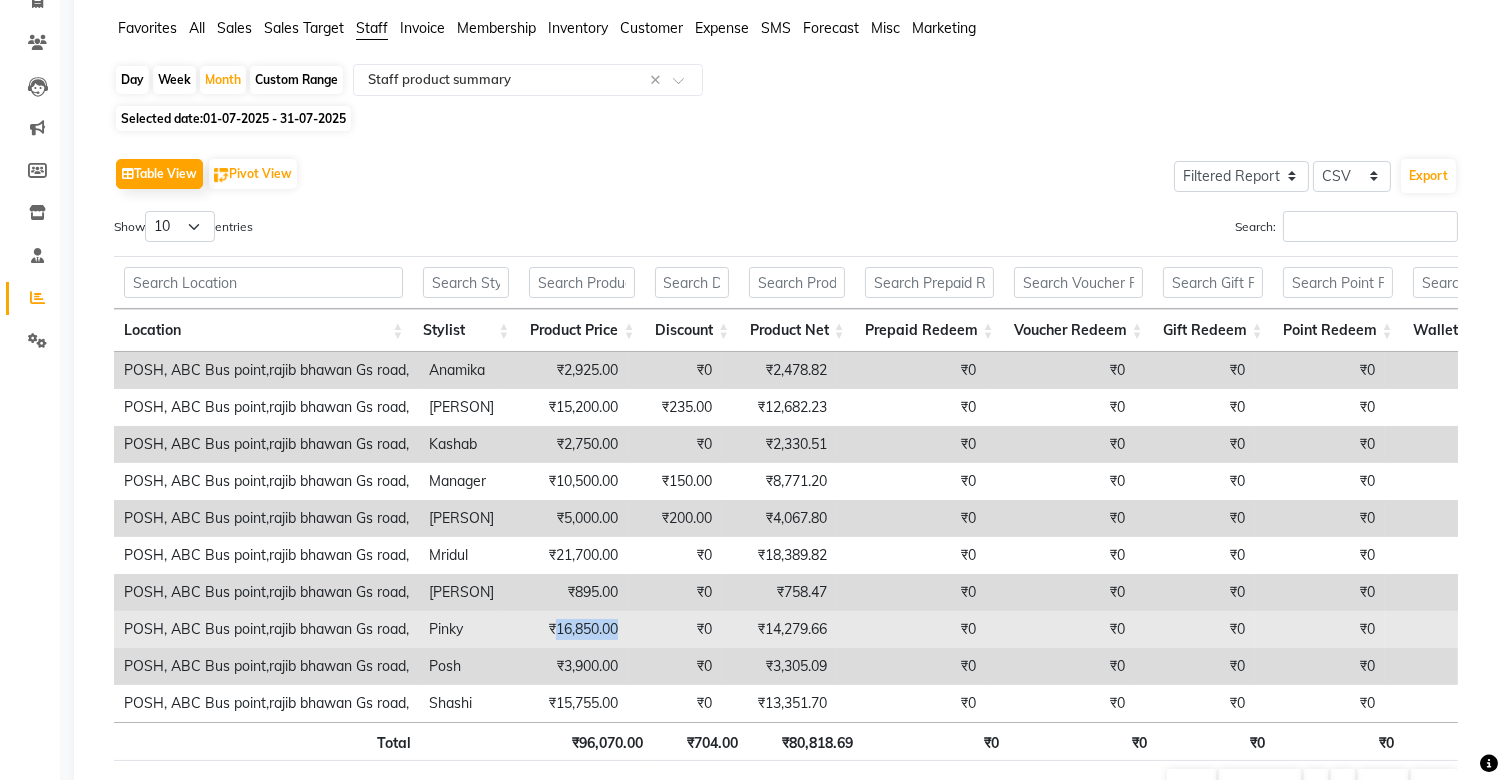 click on "₹16,850.00" at bounding box center [566, 629] 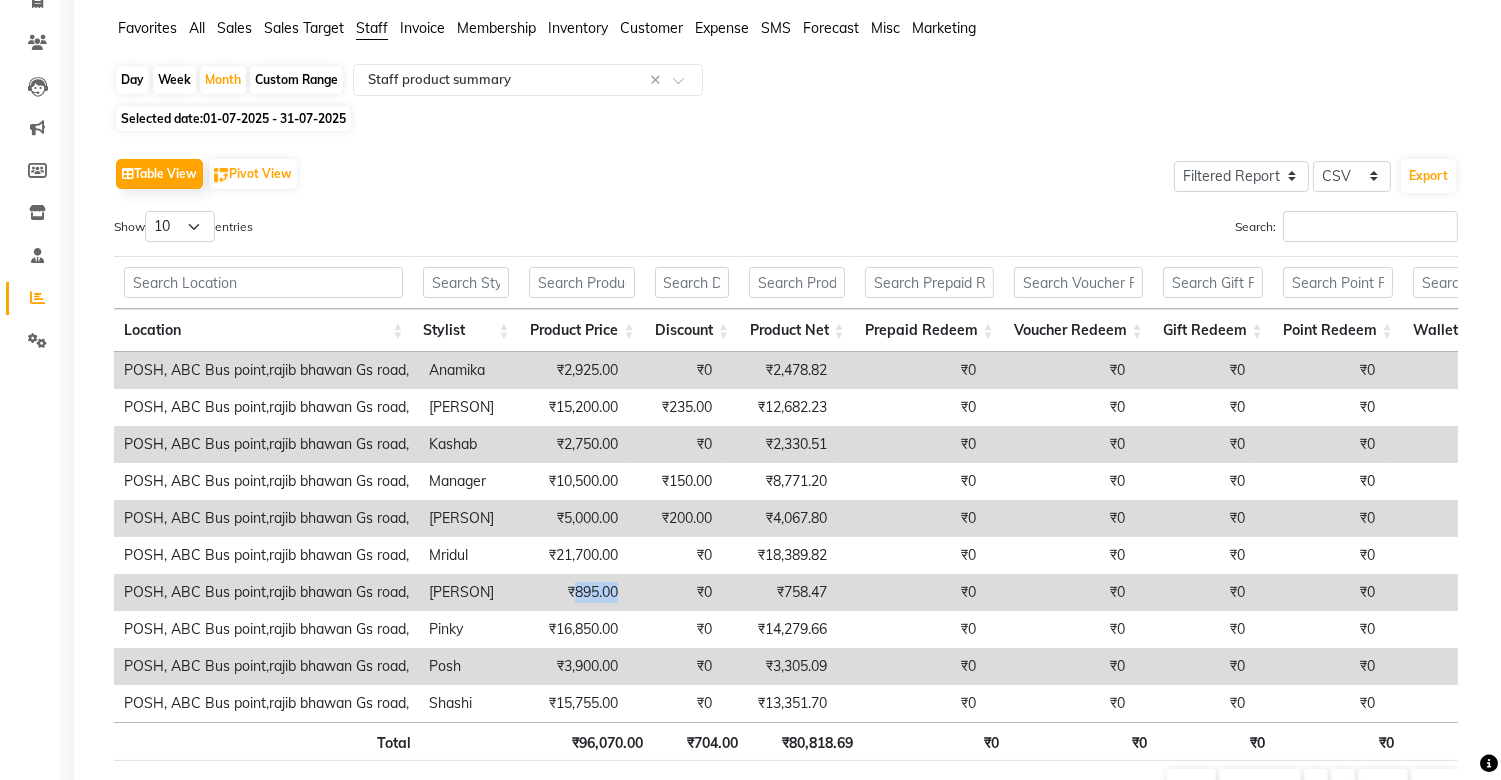 drag, startPoint x: 598, startPoint y: 590, endPoint x: 647, endPoint y: 596, distance: 49.365982 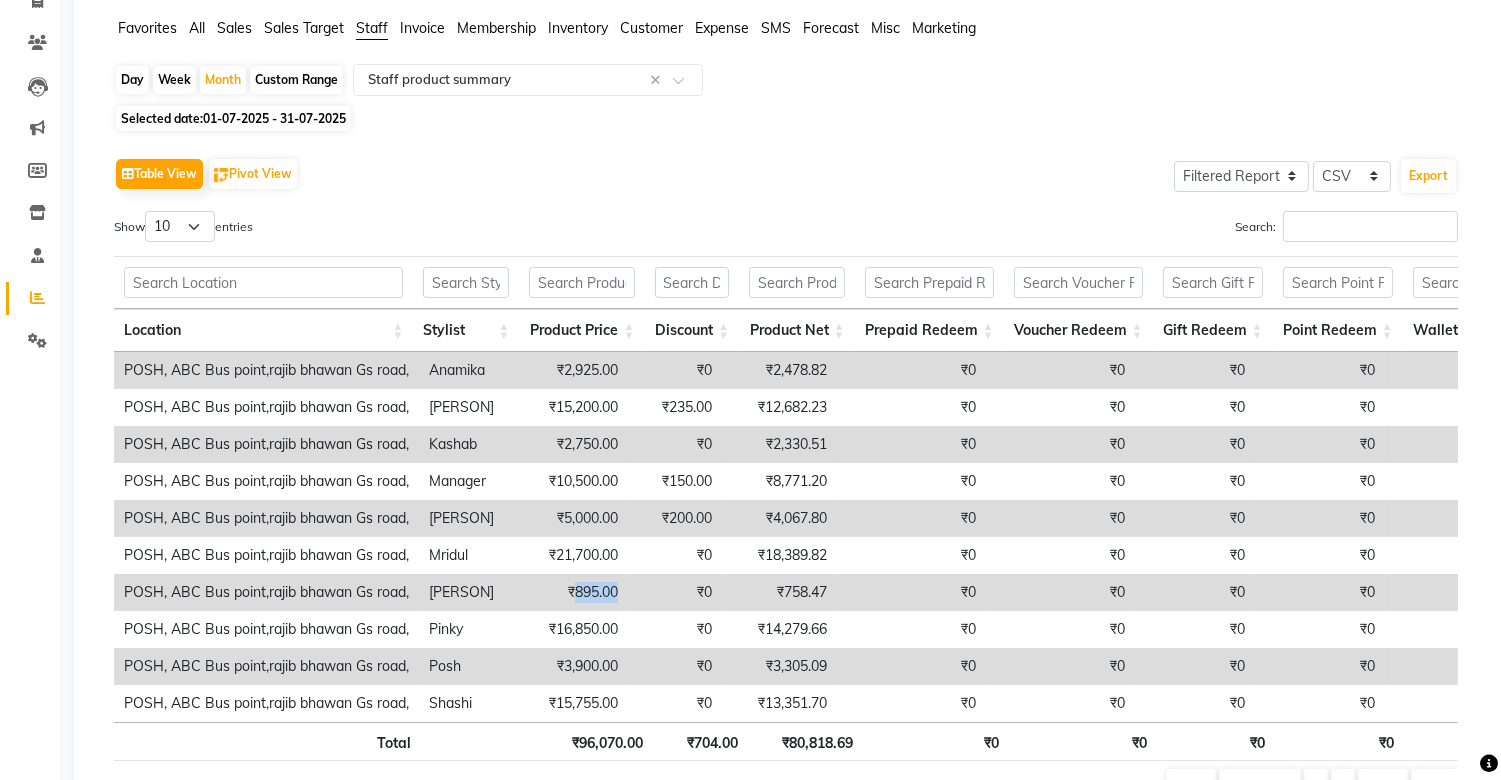 copy on "895.00" 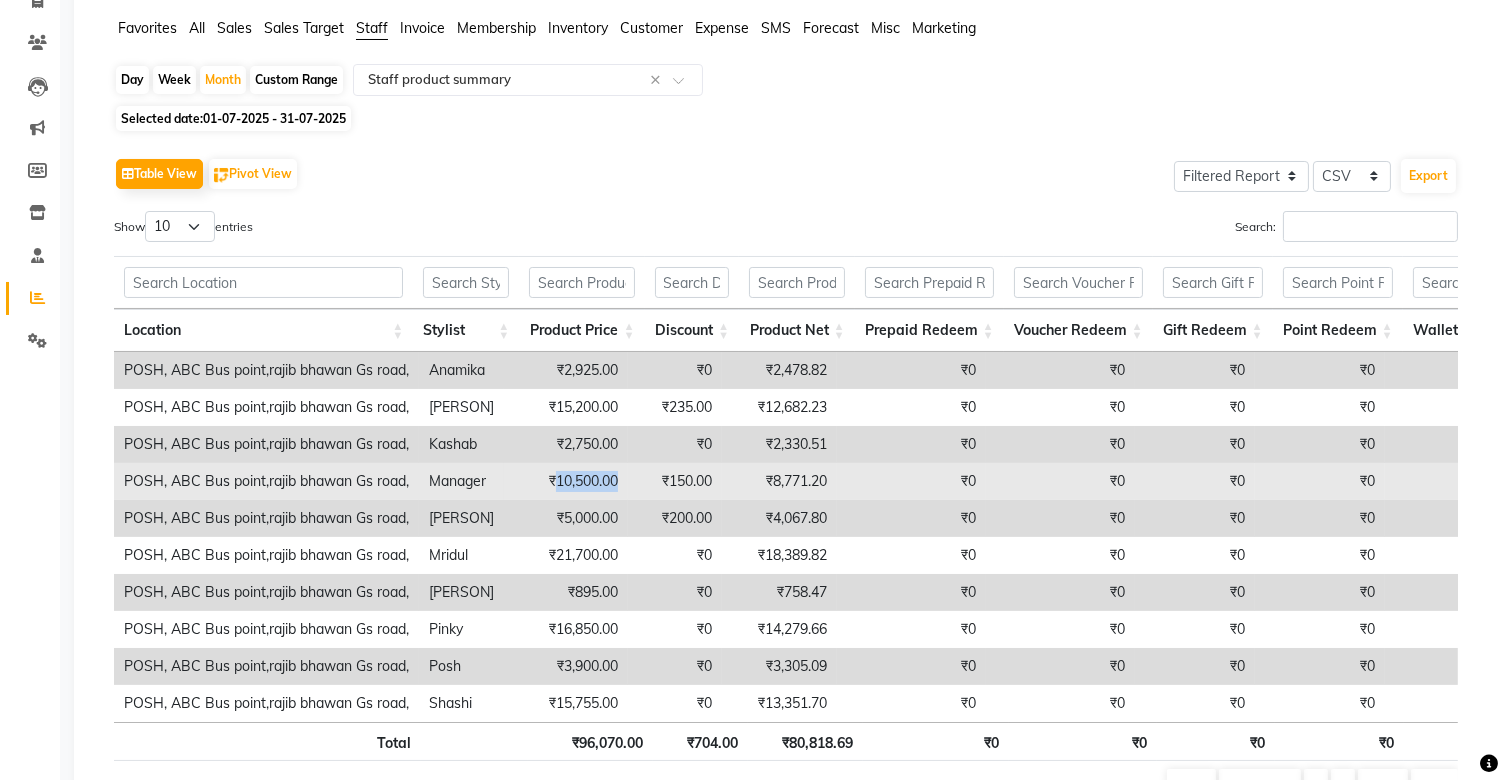 drag, startPoint x: 577, startPoint y: 475, endPoint x: 654, endPoint y: 477, distance: 77.02597 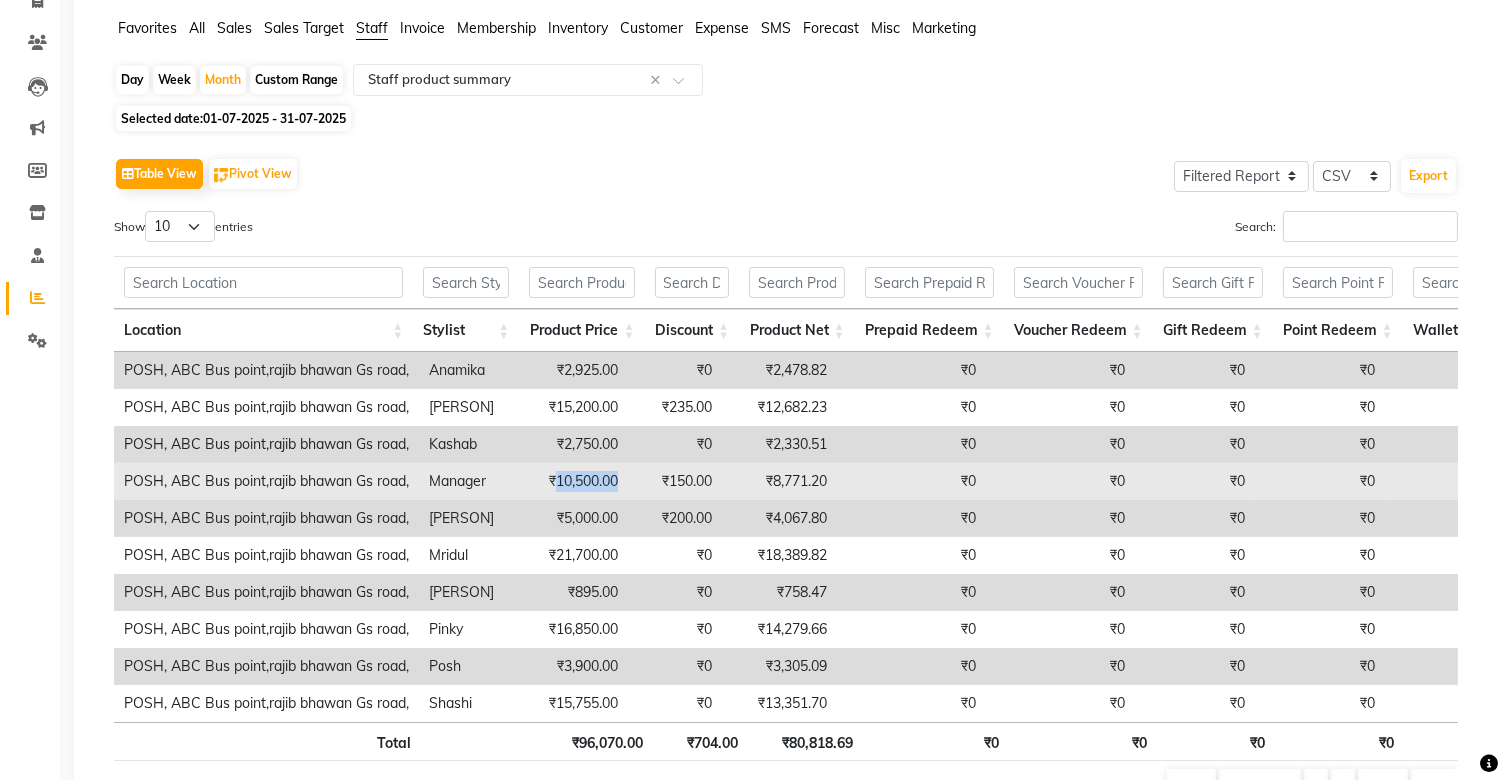 copy on "10,500.00" 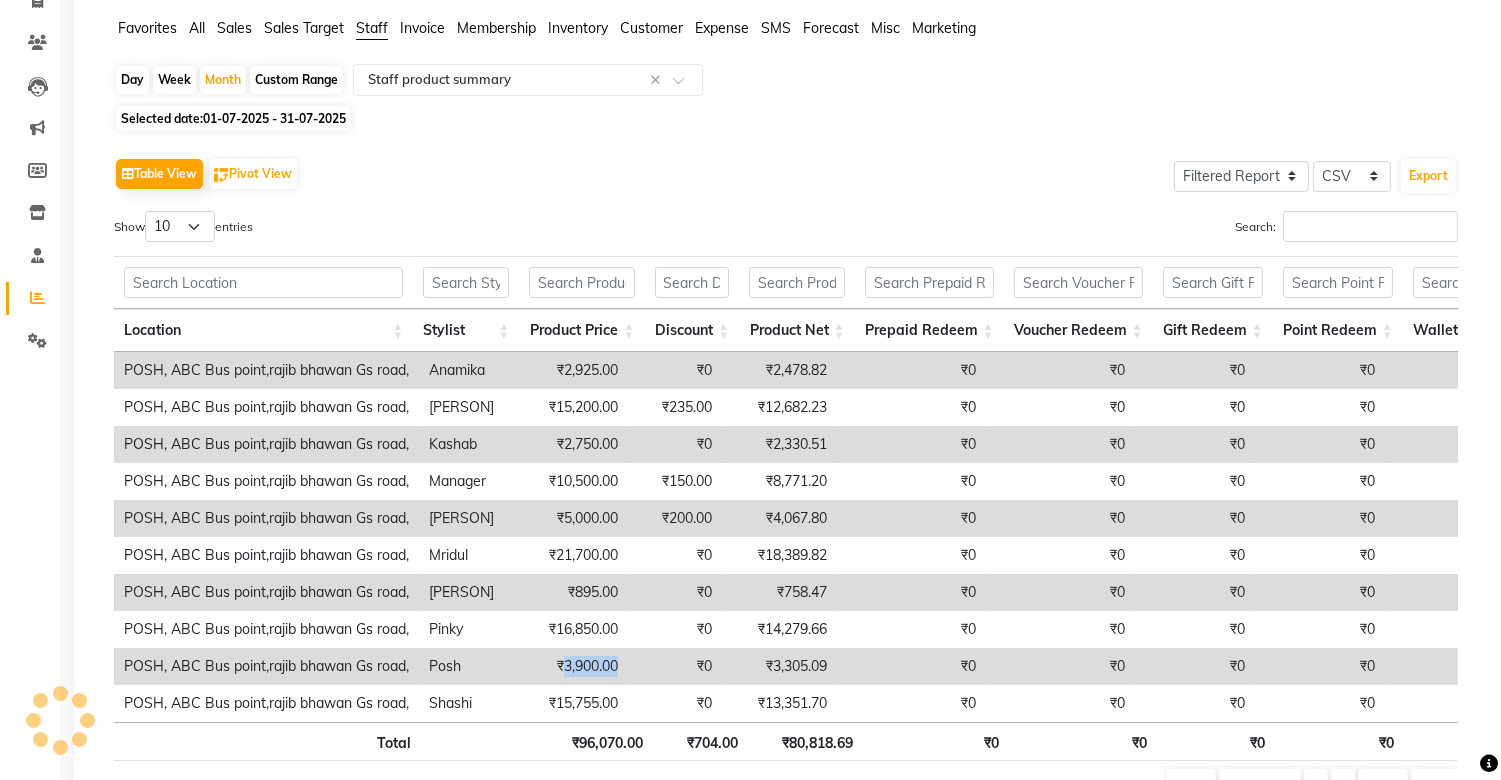 drag, startPoint x: 583, startPoint y: 666, endPoint x: 652, endPoint y: 666, distance: 69 